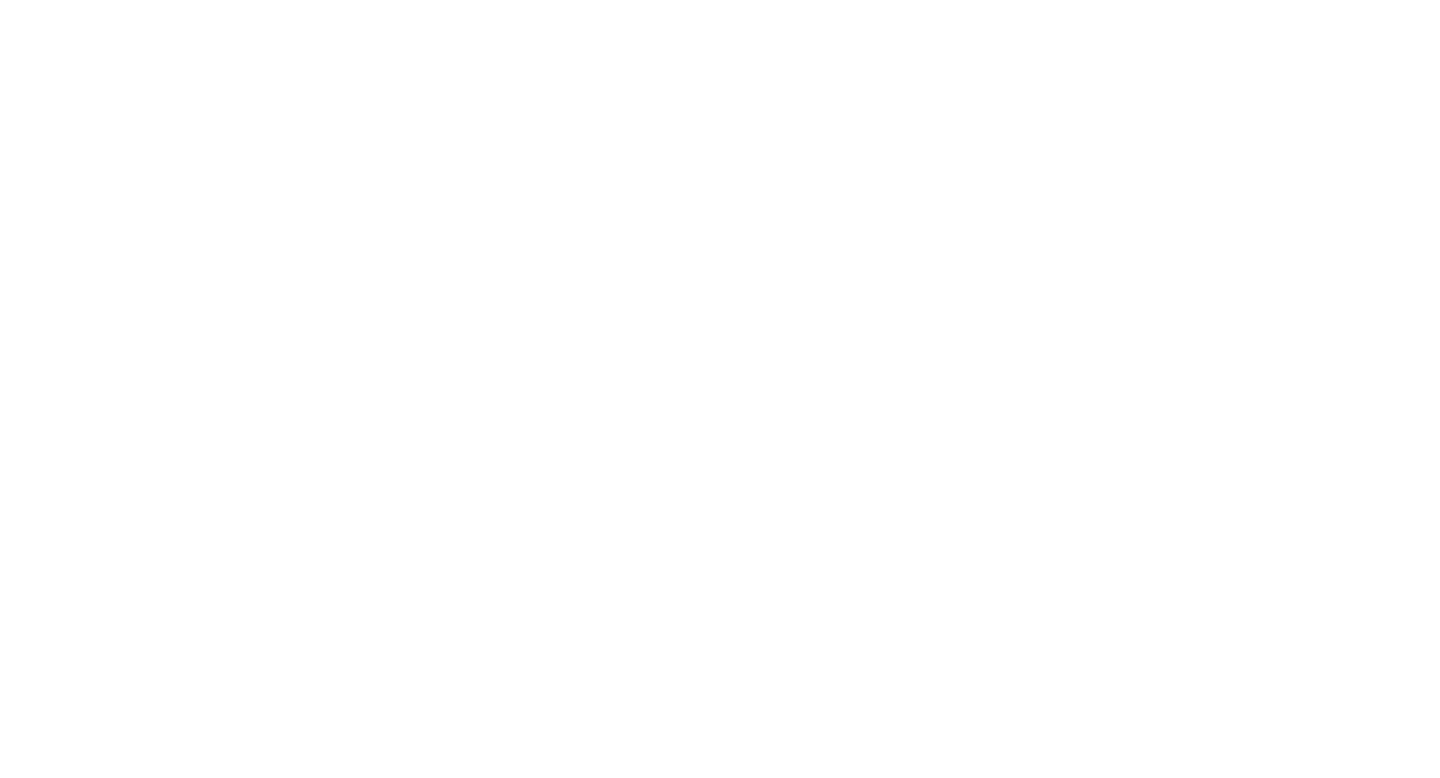 scroll, scrollTop: 0, scrollLeft: 0, axis: both 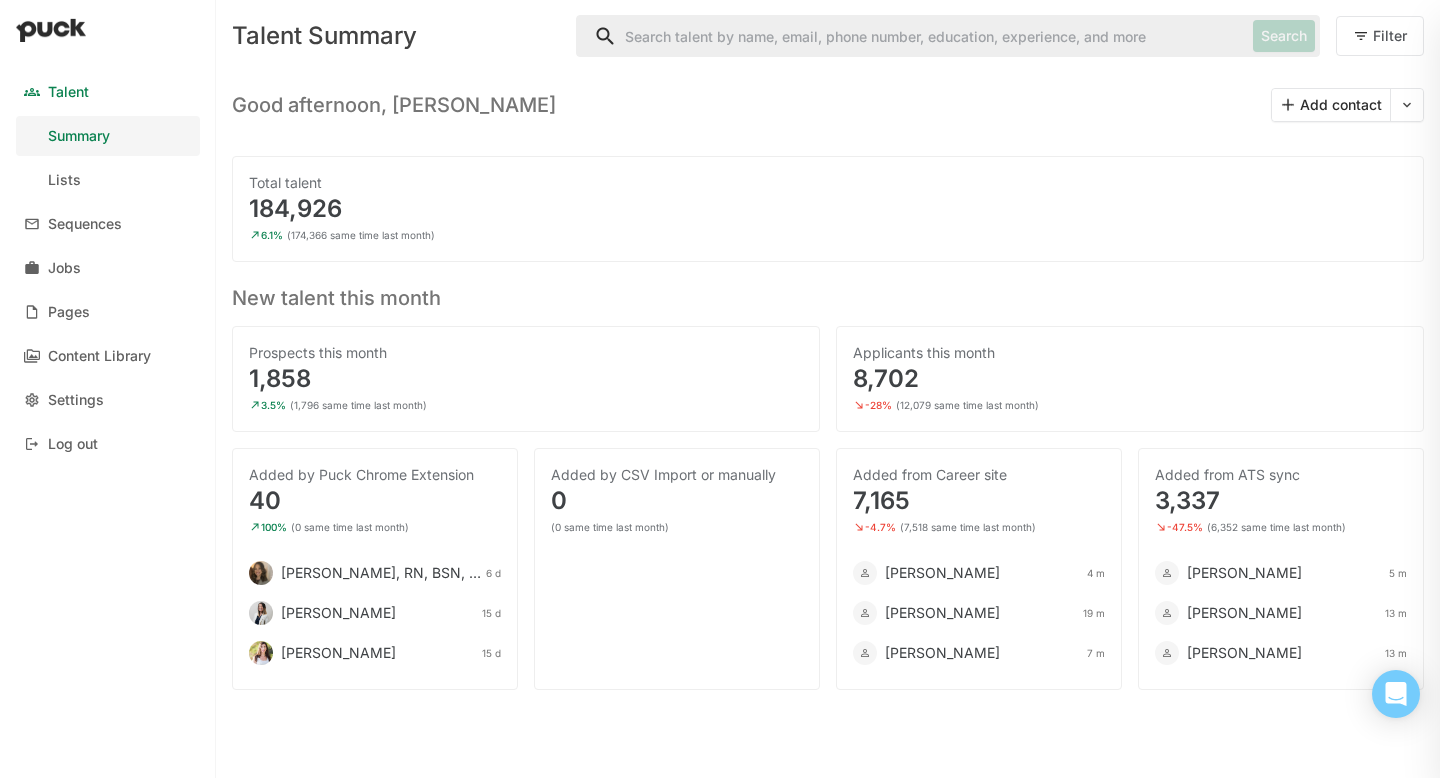 click on "Talent" at bounding box center [68, 92] 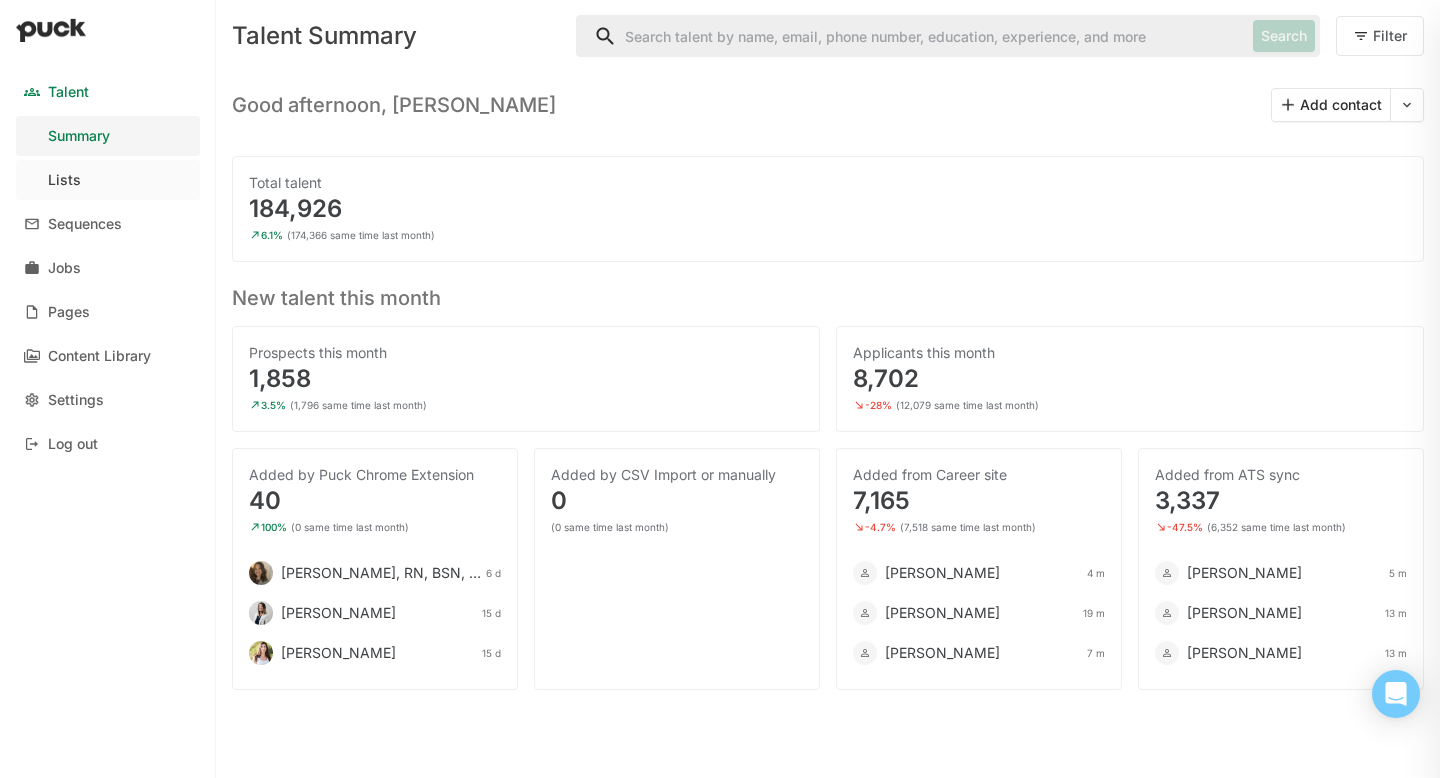 click on "Lists" at bounding box center [108, 180] 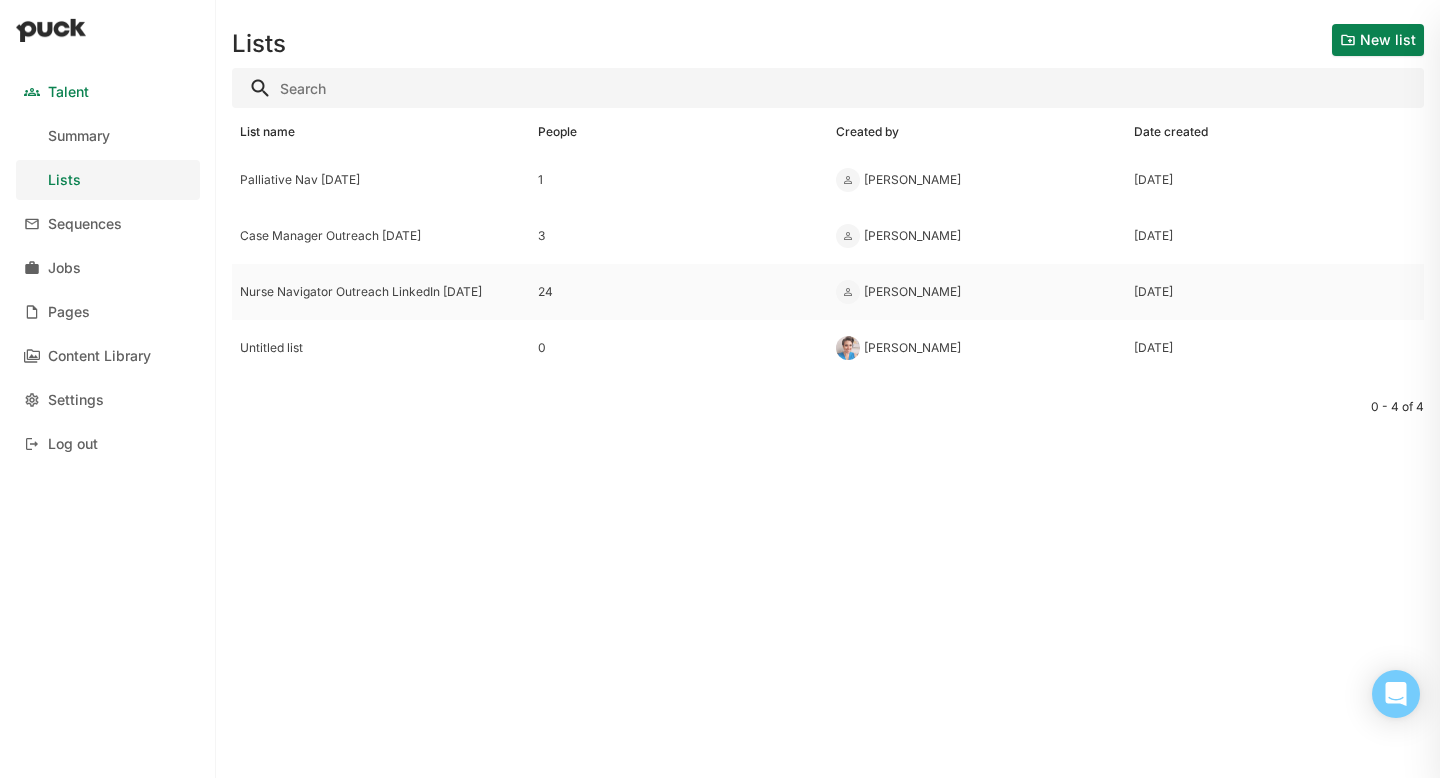 click on "Nurse Navigator Outreach LinkedIn June 2025" at bounding box center [381, 292] 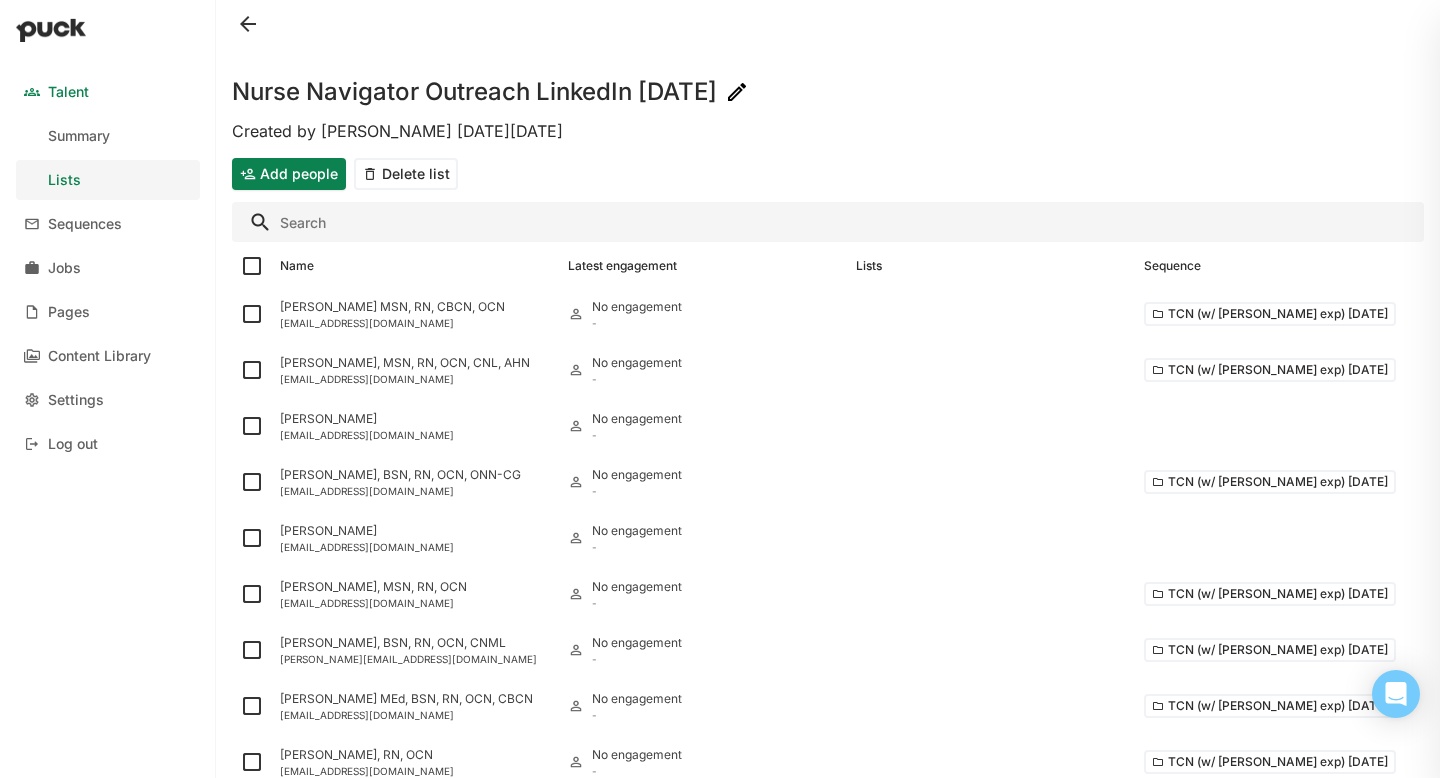 click at bounding box center (248, 24) 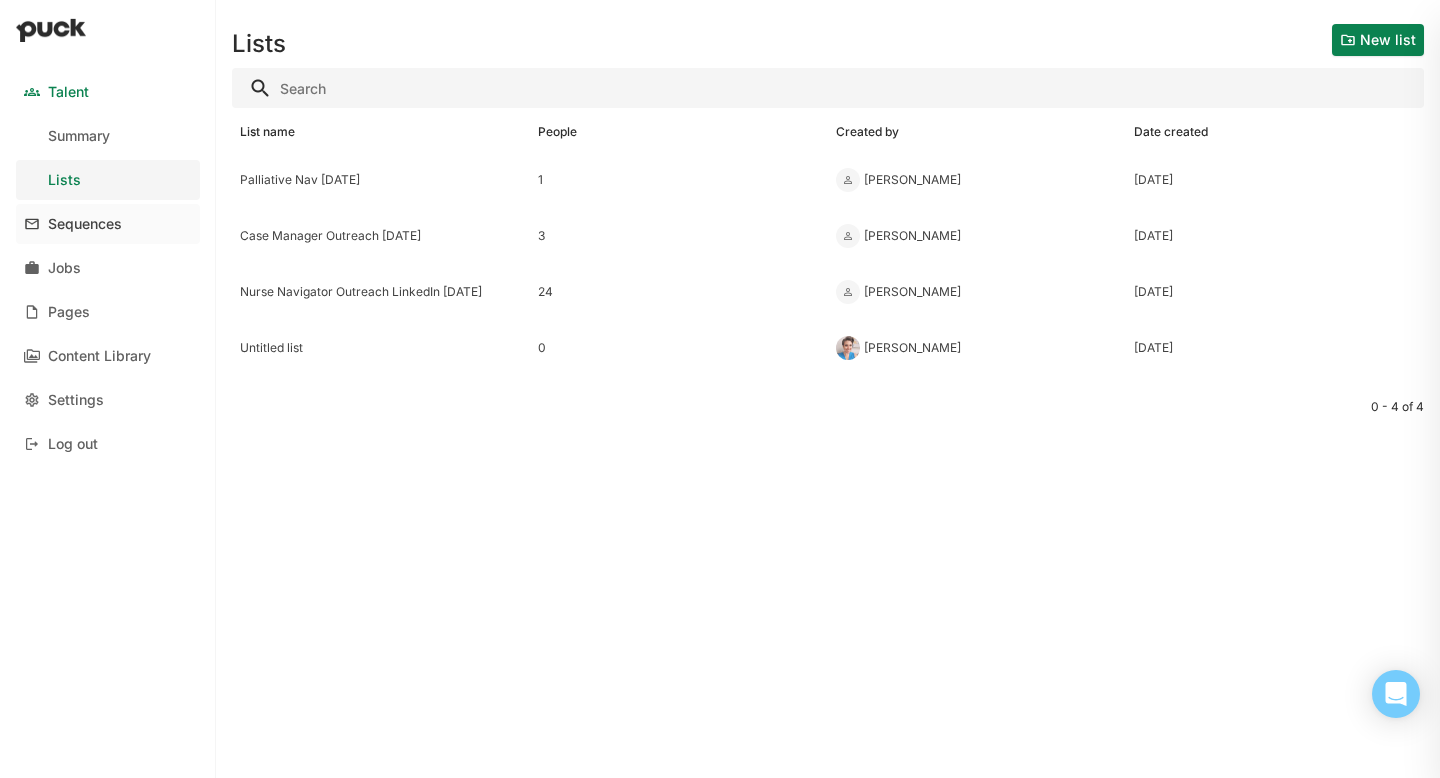 click on "Sequences" at bounding box center (85, 224) 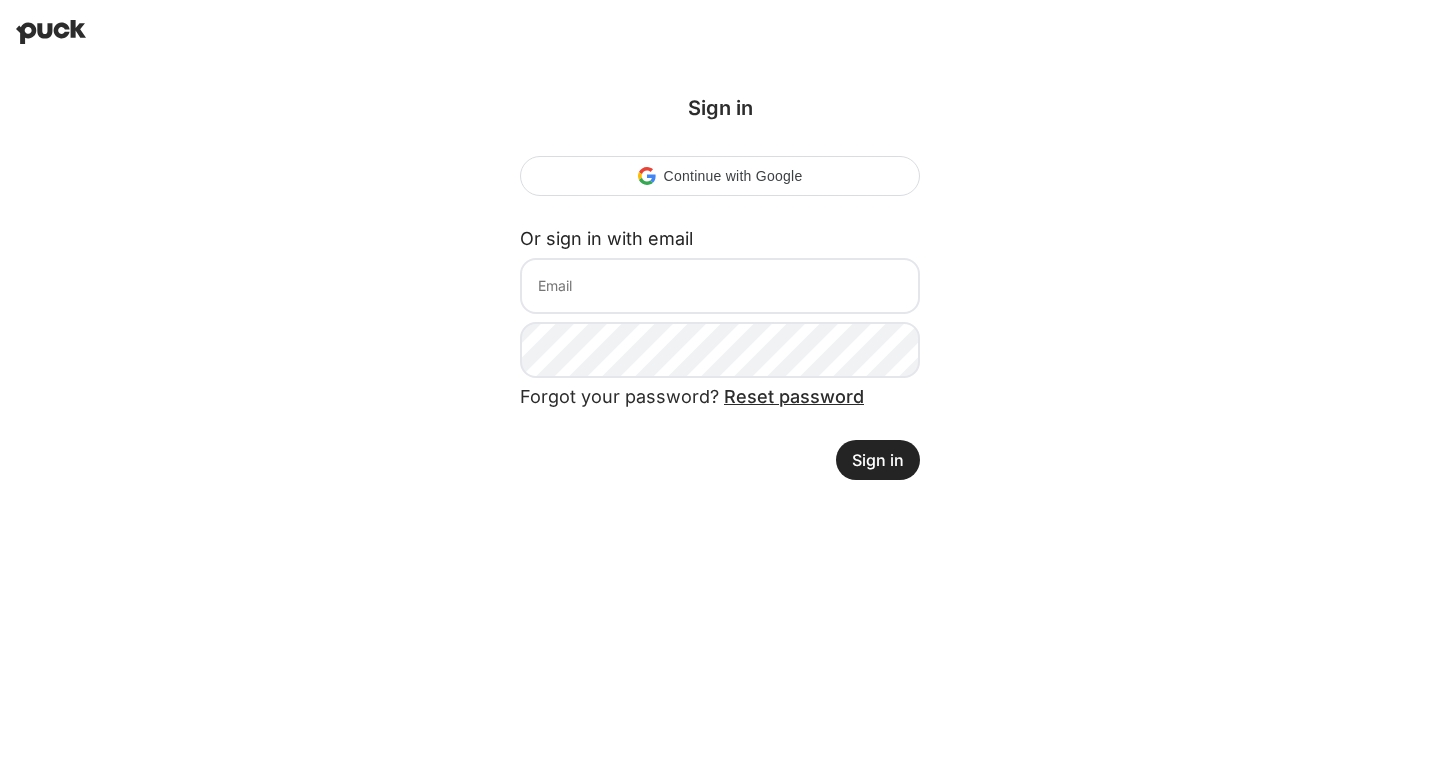 scroll, scrollTop: 0, scrollLeft: 0, axis: both 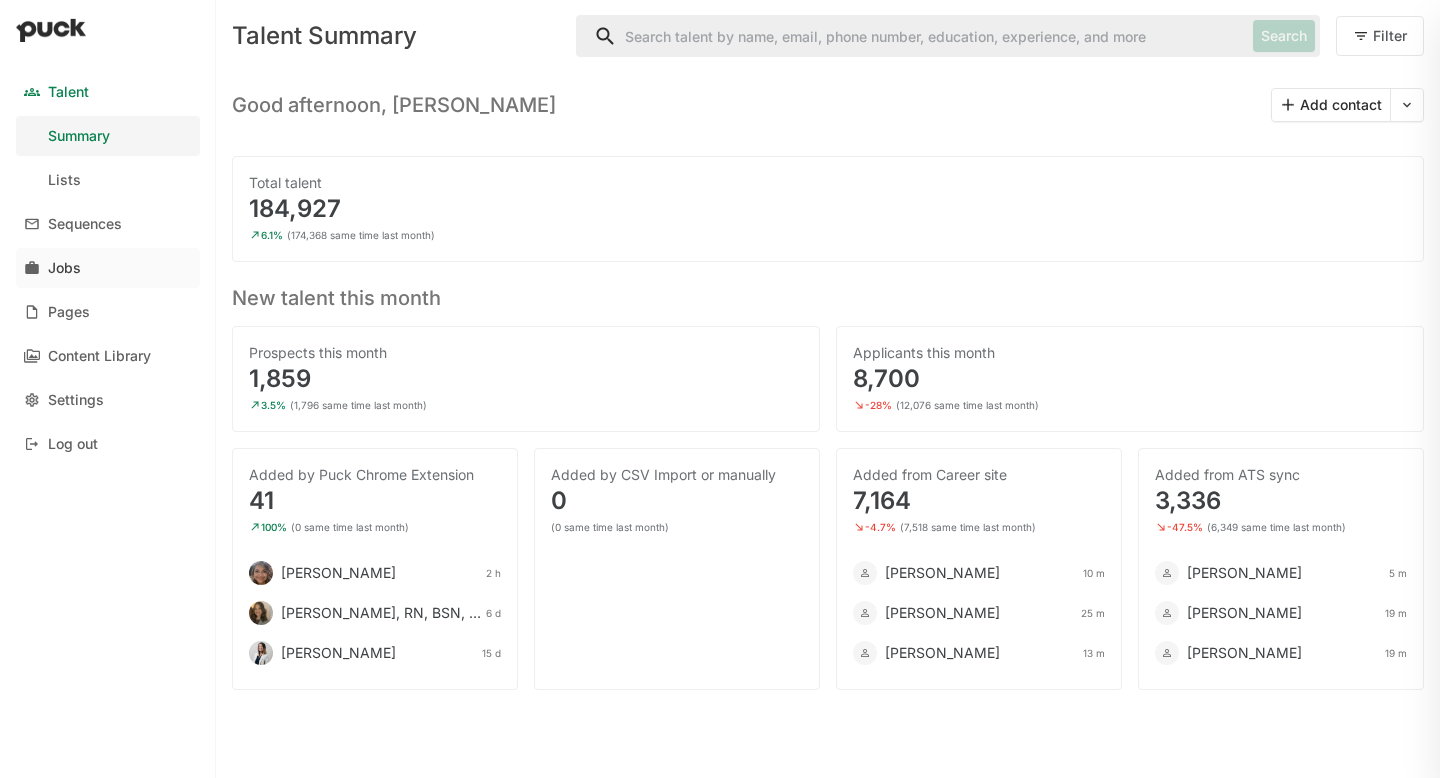 click on "Jobs" at bounding box center (64, 268) 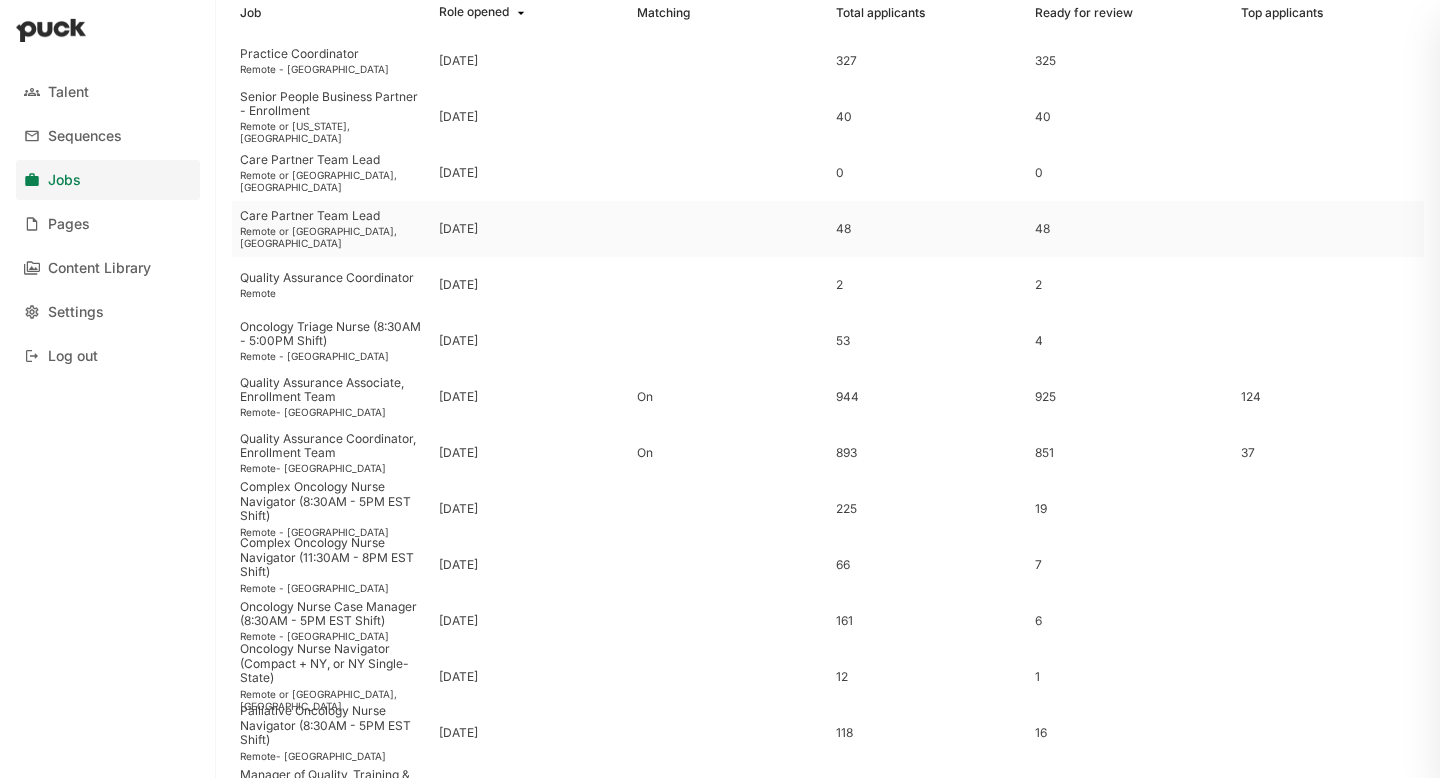 scroll, scrollTop: 169, scrollLeft: 0, axis: vertical 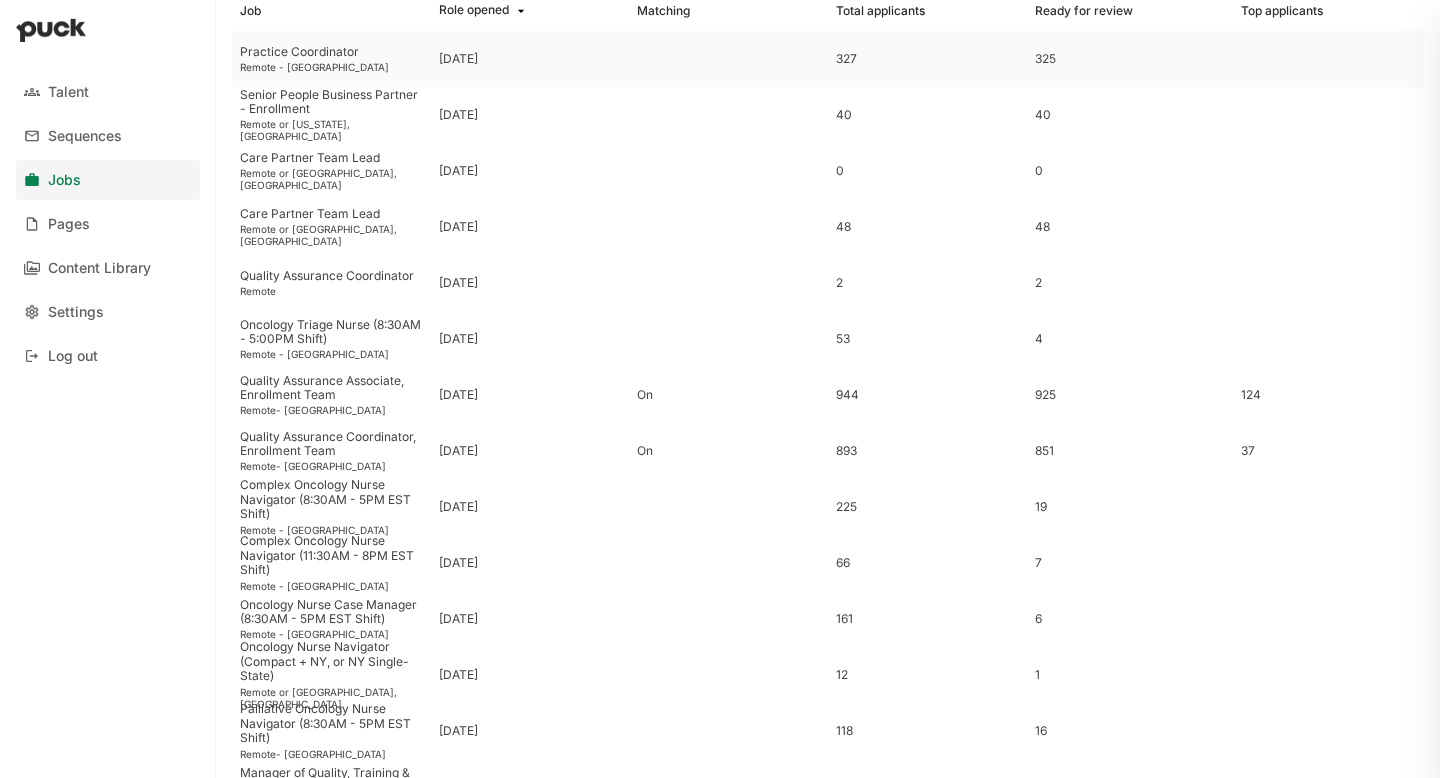 click on "Remote - US" at bounding box center [331, 67] 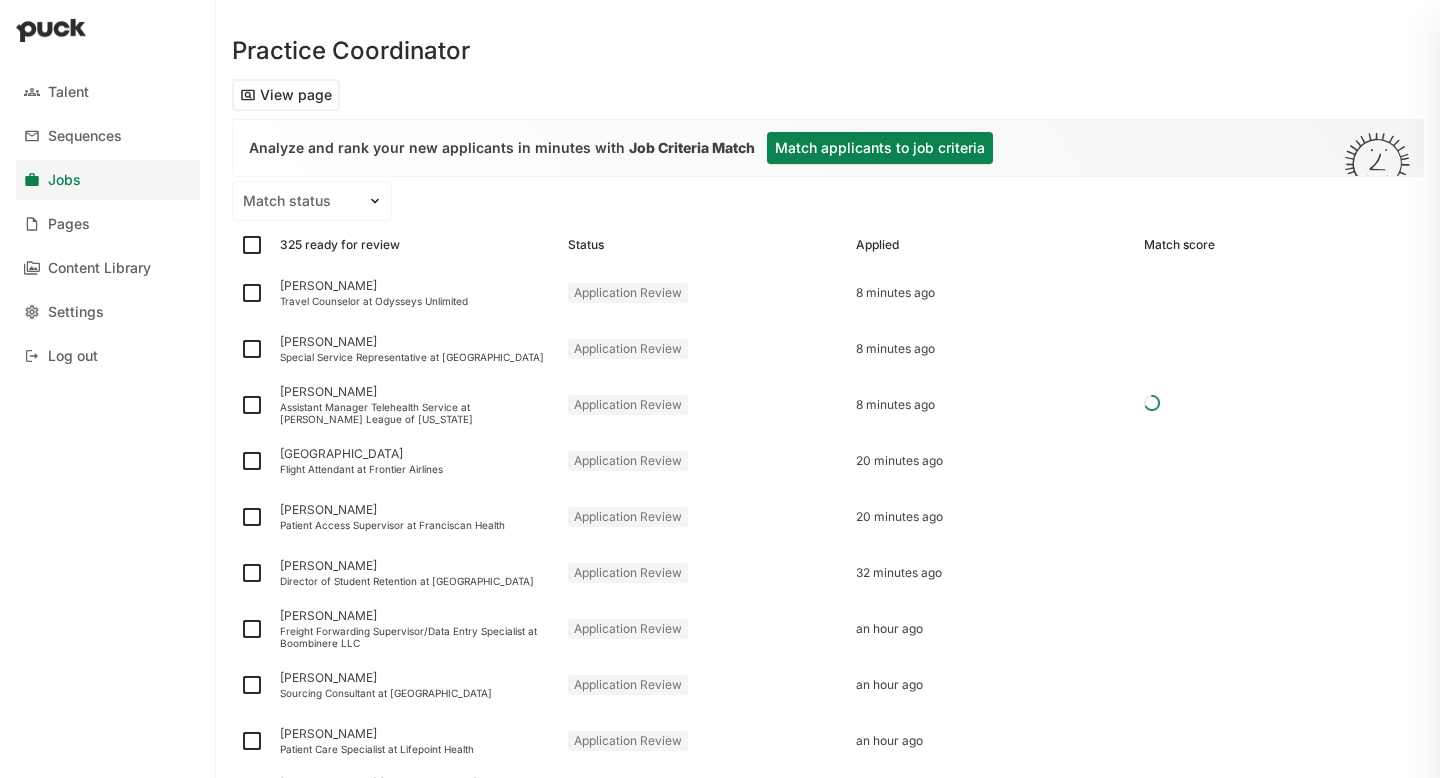 scroll, scrollTop: 40, scrollLeft: 0, axis: vertical 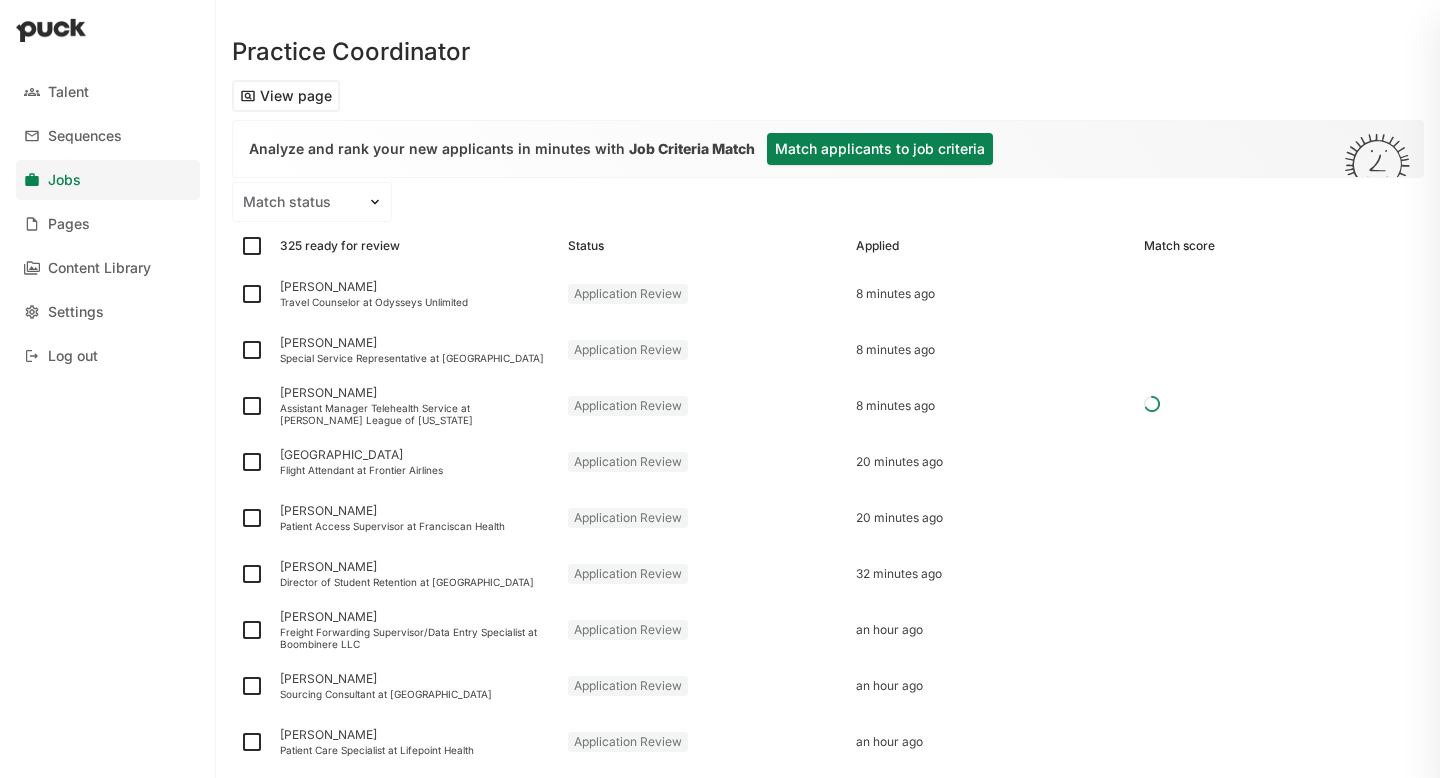 click on "View page" at bounding box center [286, 96] 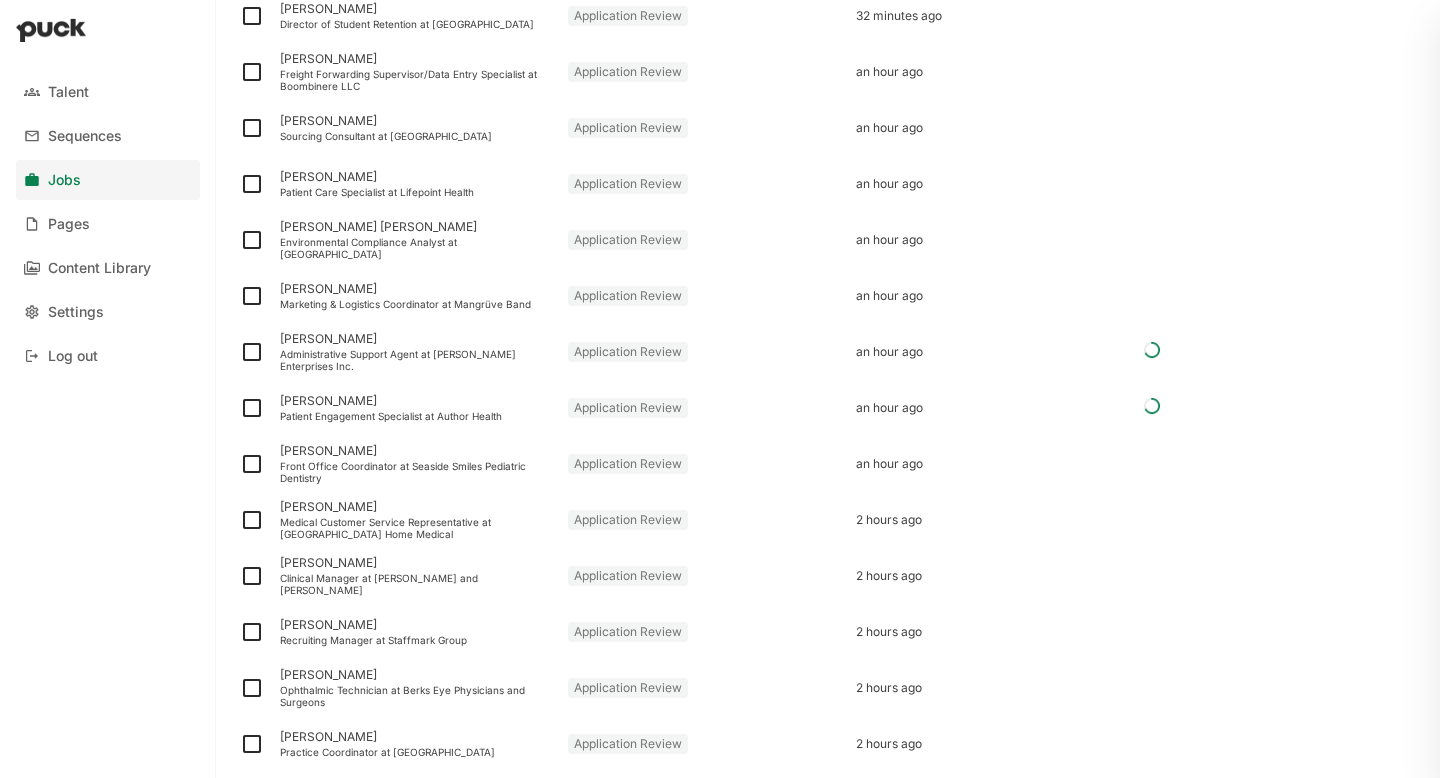 scroll, scrollTop: 61, scrollLeft: 0, axis: vertical 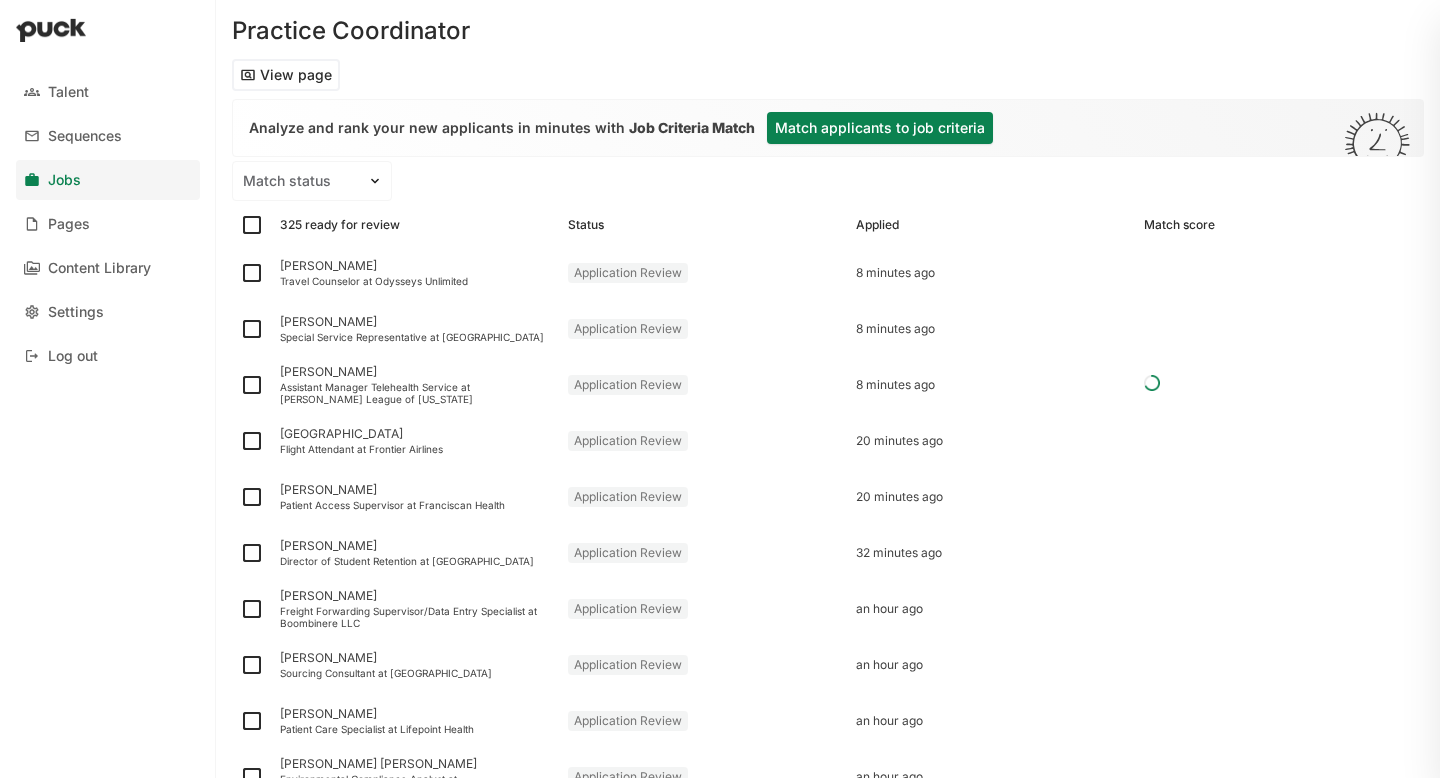 click on "Jobs" at bounding box center (108, 180) 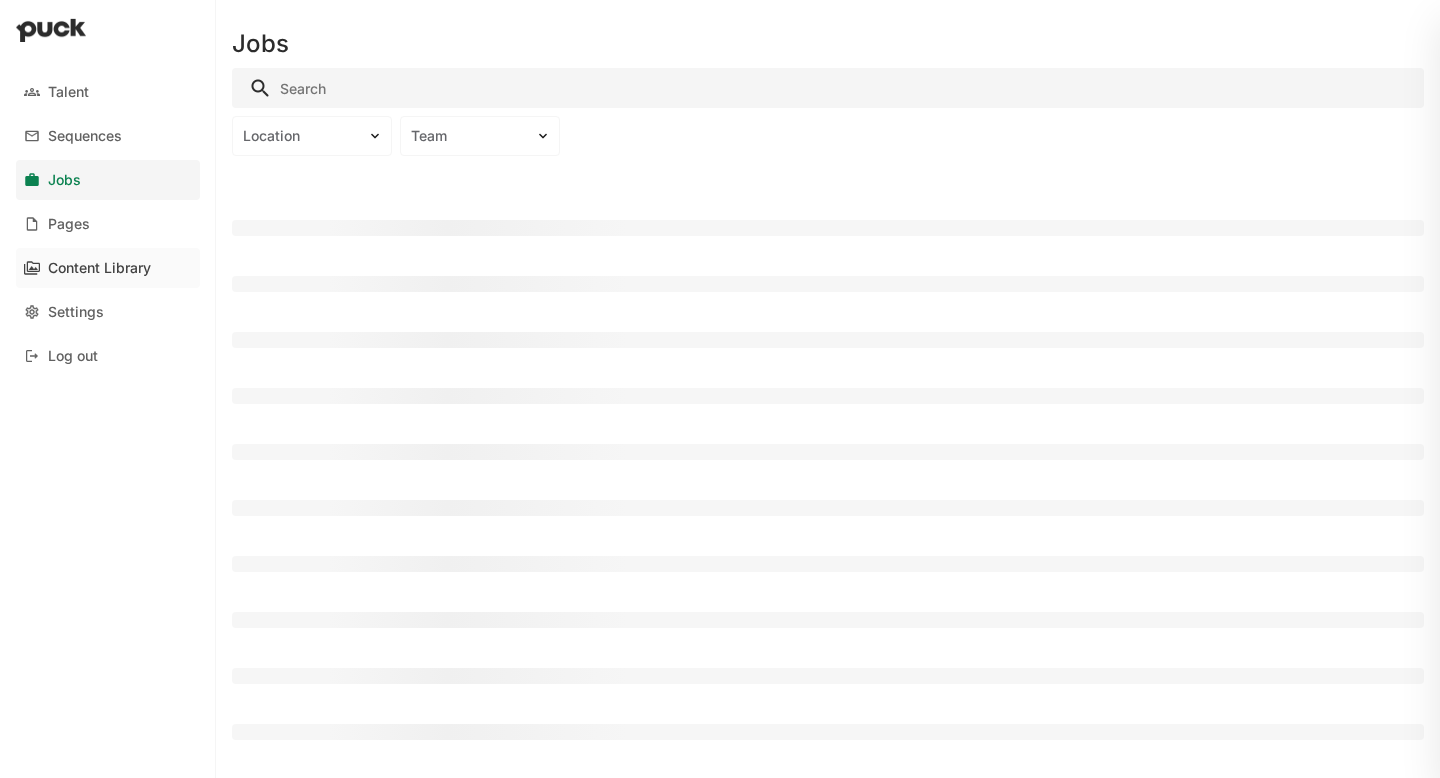 click on "Content Library" at bounding box center [108, 268] 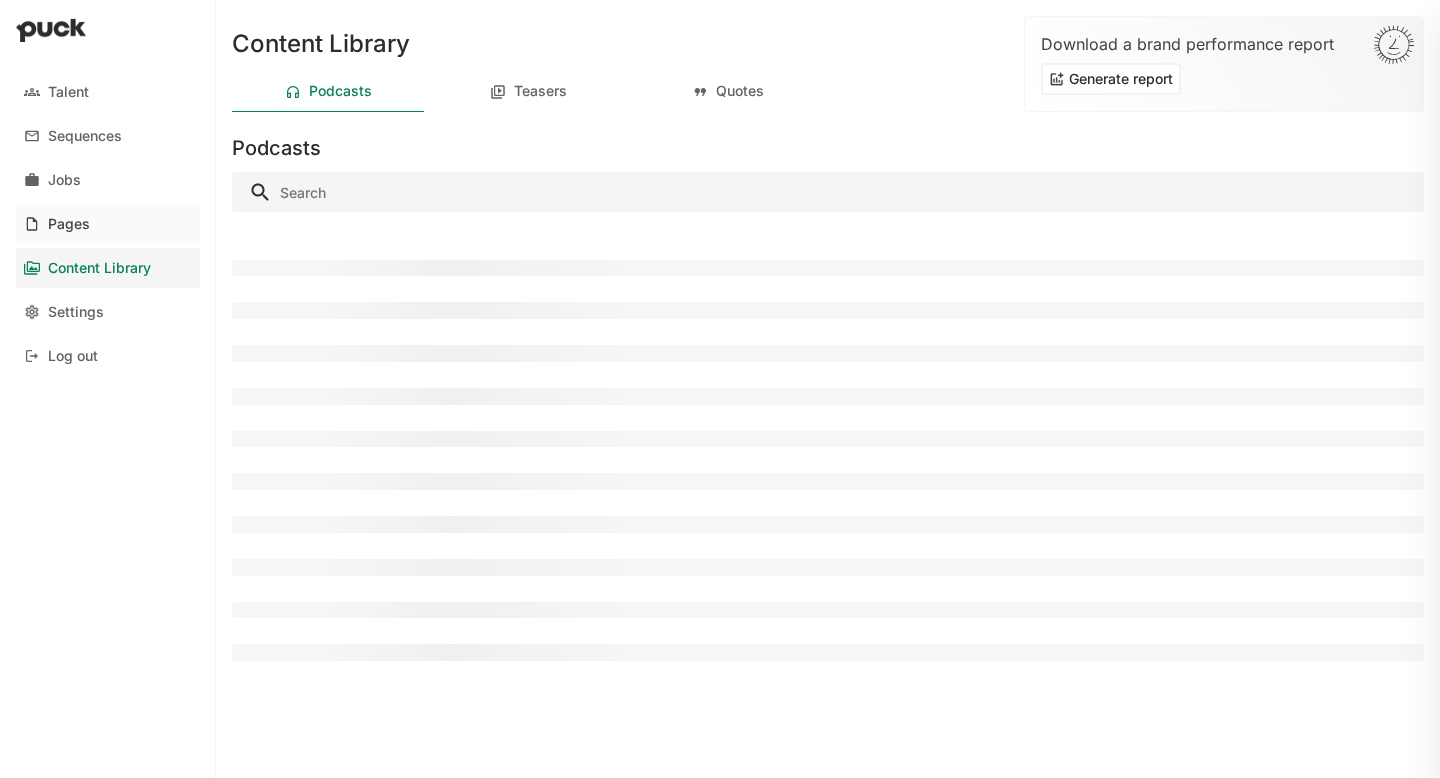 click on "Pages" at bounding box center [108, 224] 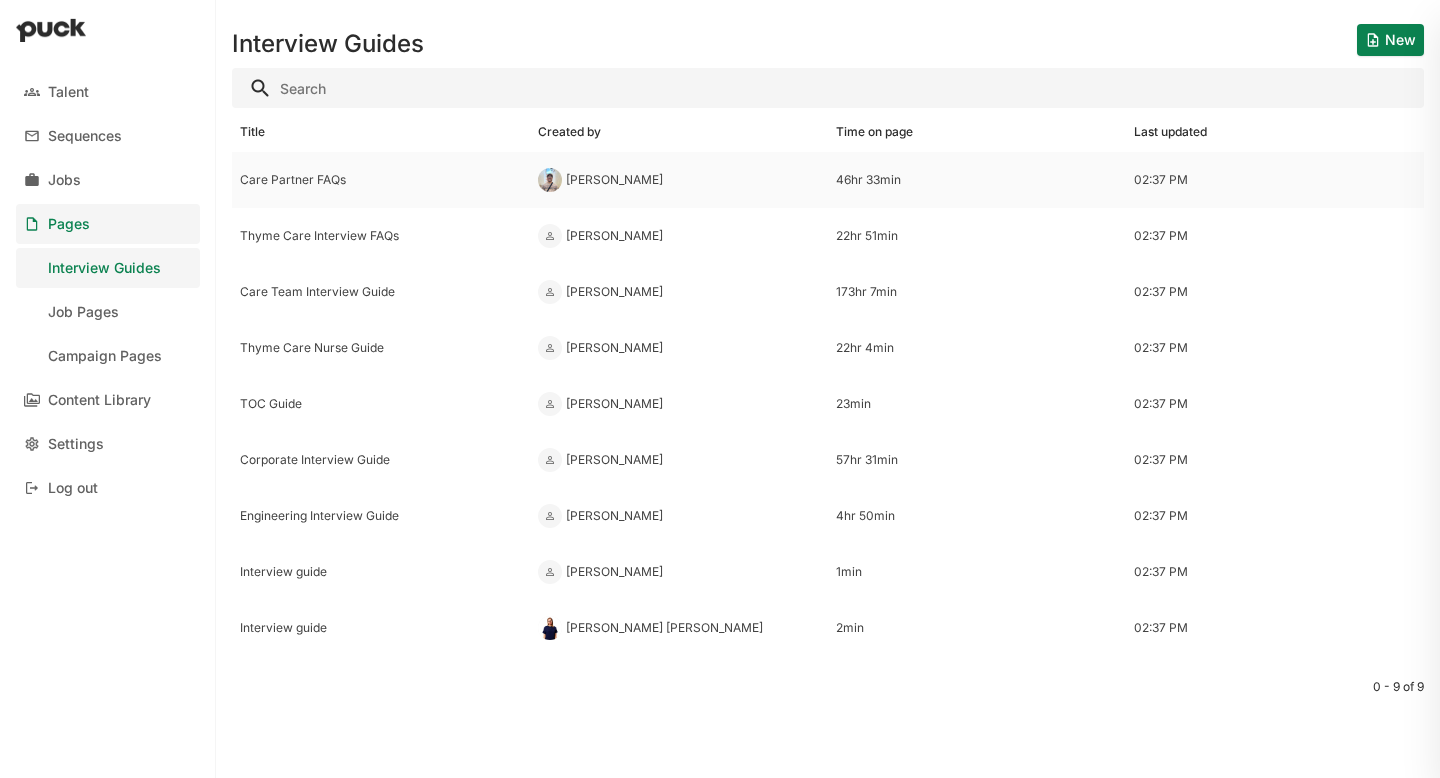 click on "Care Partner FAQs" at bounding box center [381, 180] 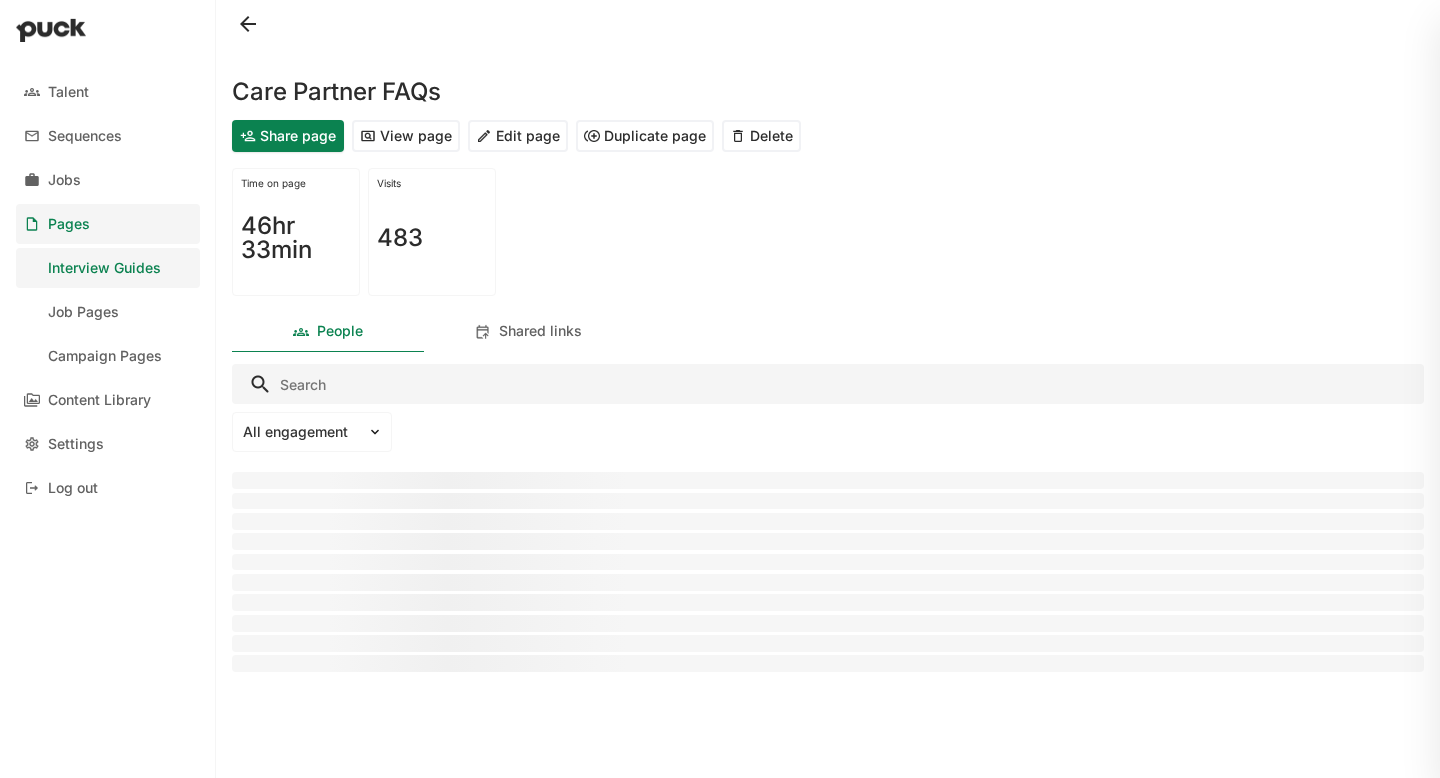 click on "View page" at bounding box center [406, 136] 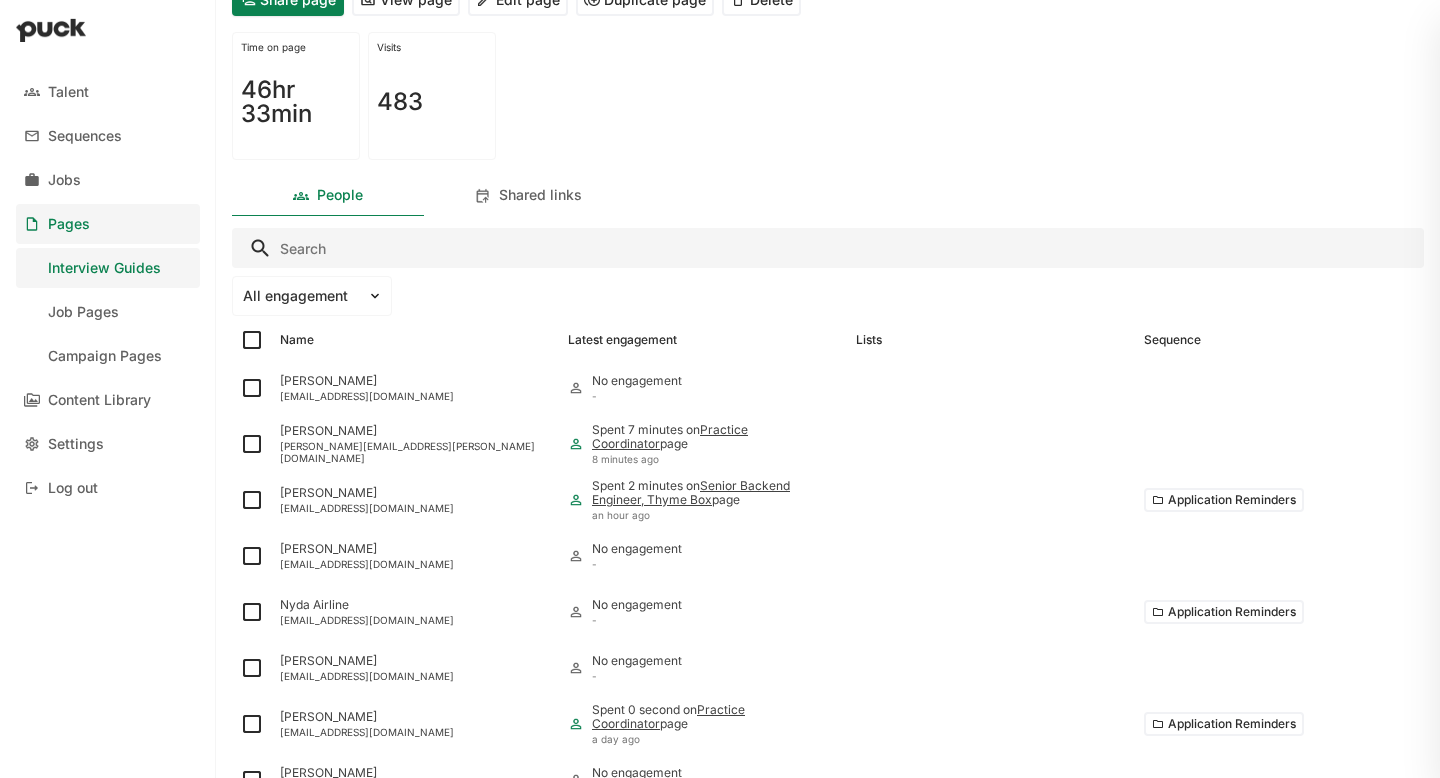 scroll, scrollTop: 118, scrollLeft: 0, axis: vertical 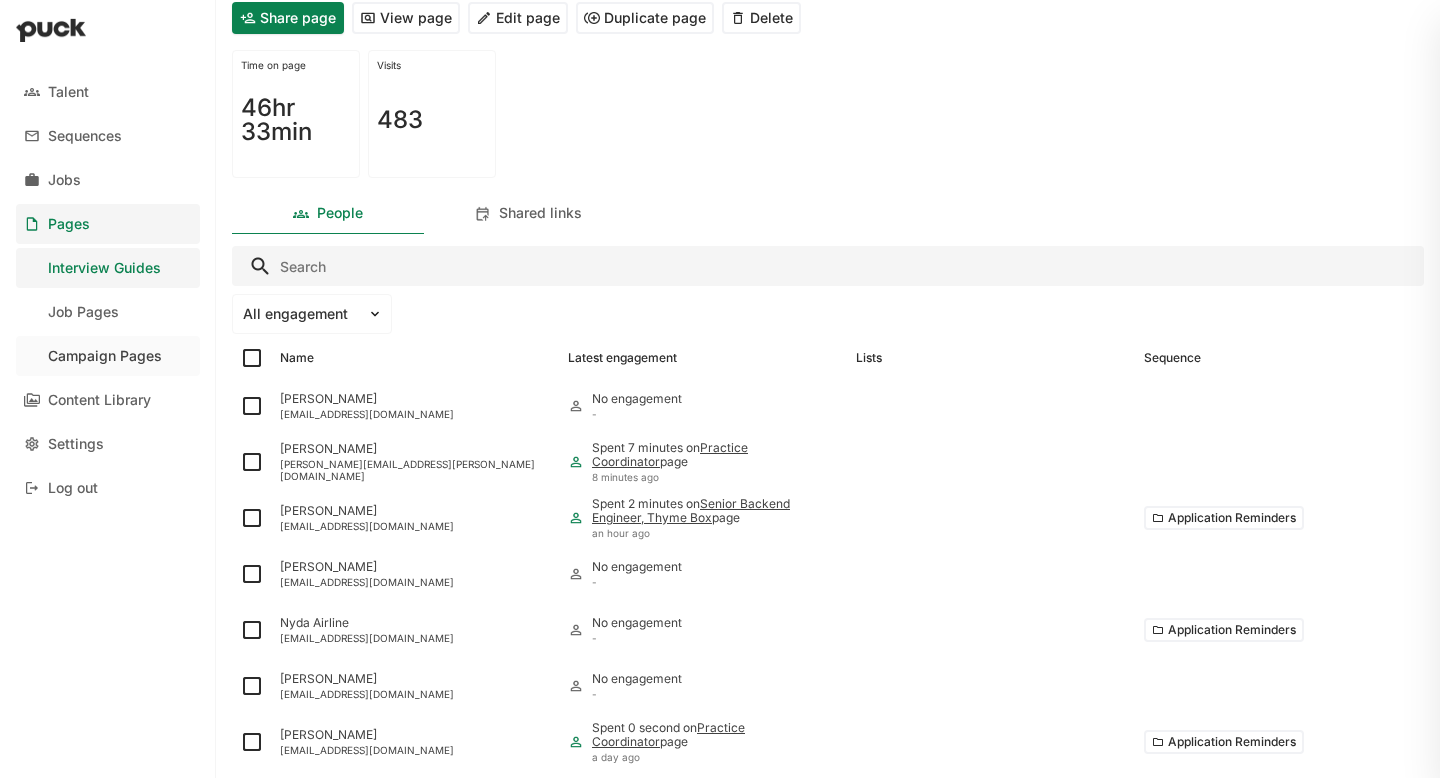 click on "Campaign Pages" at bounding box center (108, 356) 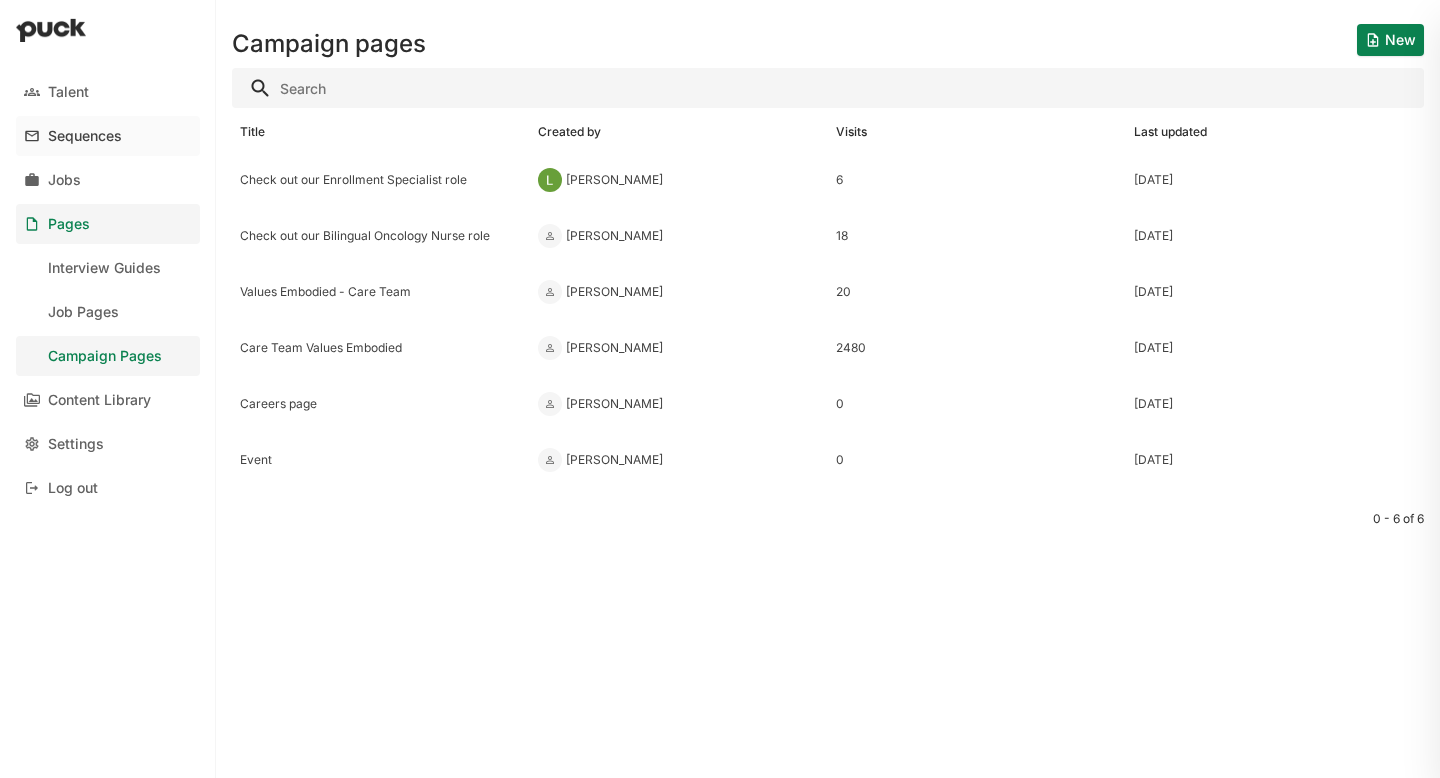 click on "Sequences" at bounding box center (85, 136) 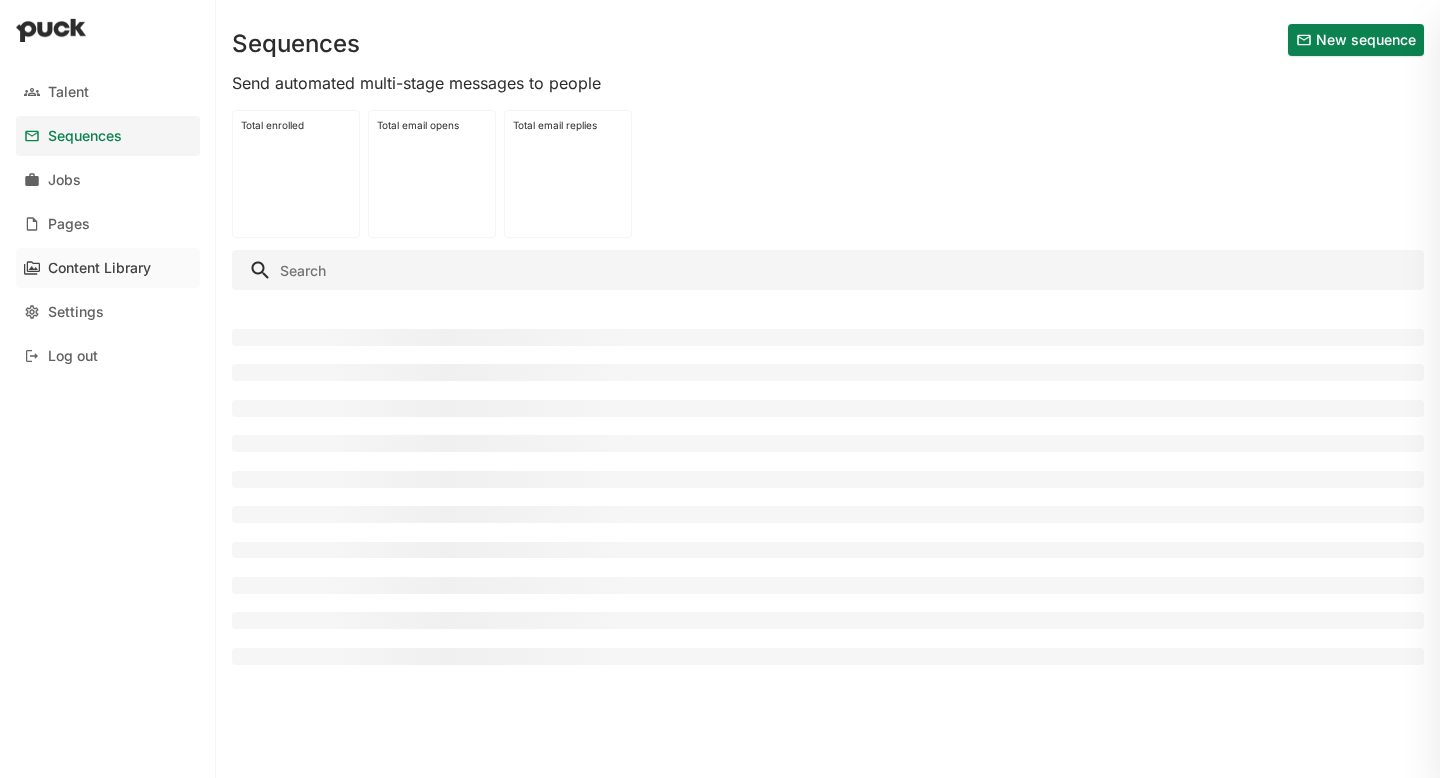 click on "Content Library" at bounding box center (99, 268) 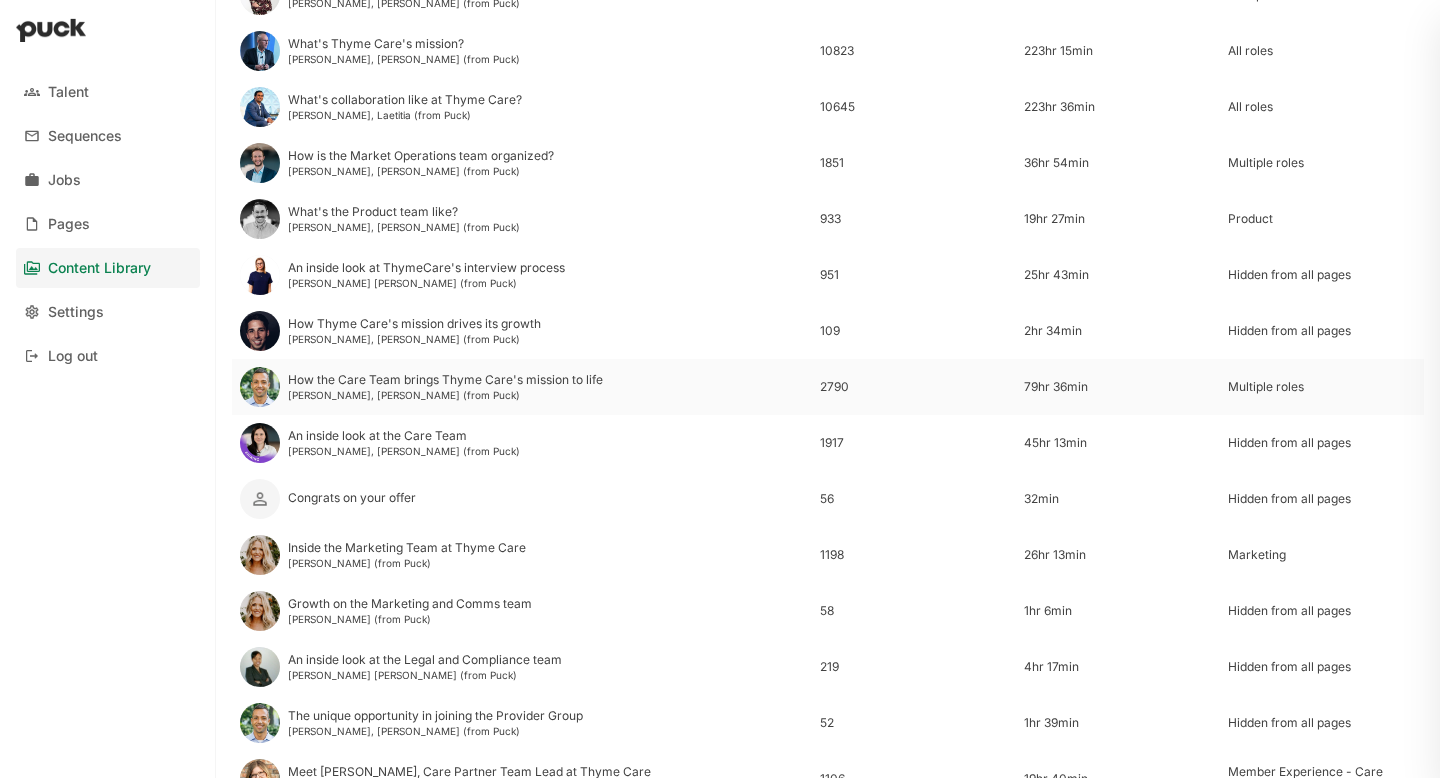 scroll, scrollTop: 405, scrollLeft: 0, axis: vertical 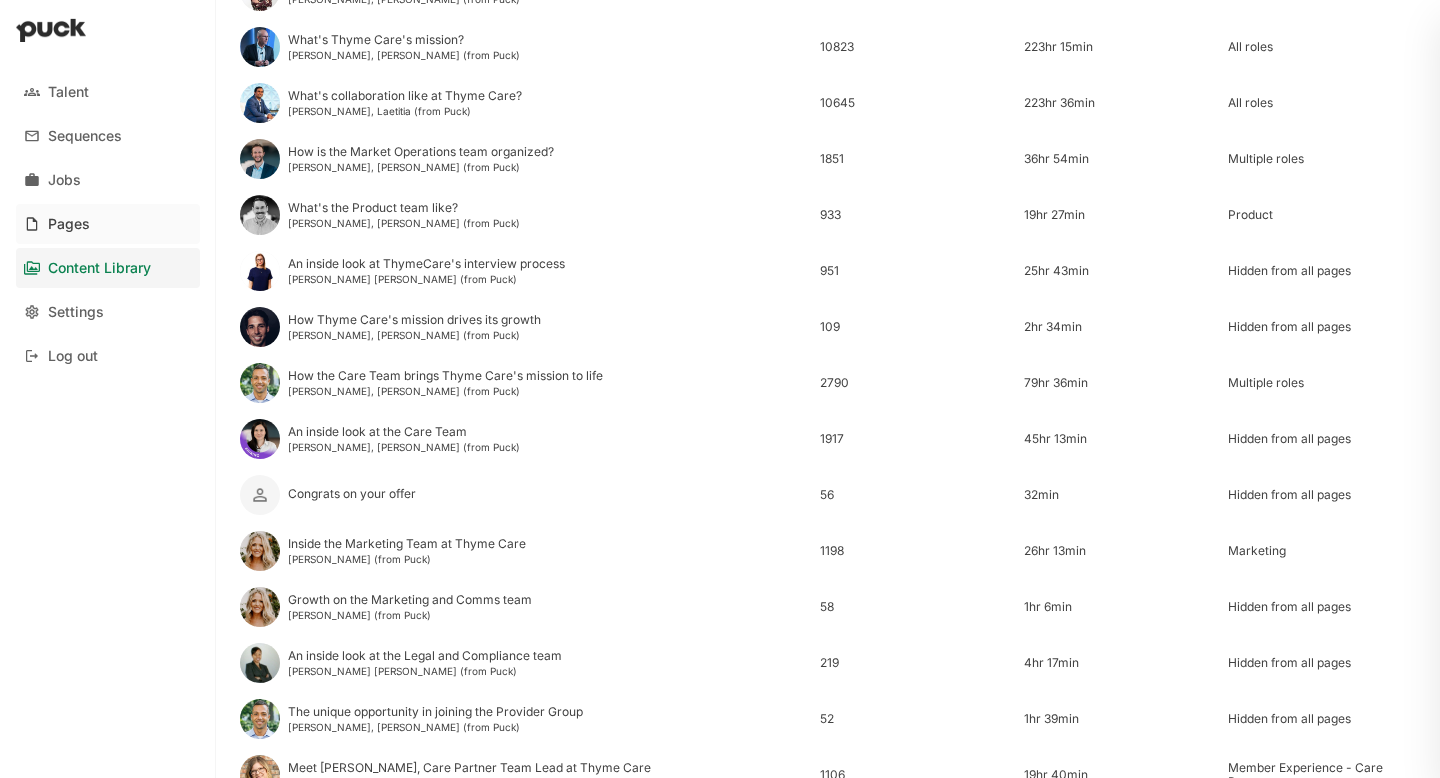 click on "Pages" at bounding box center (69, 224) 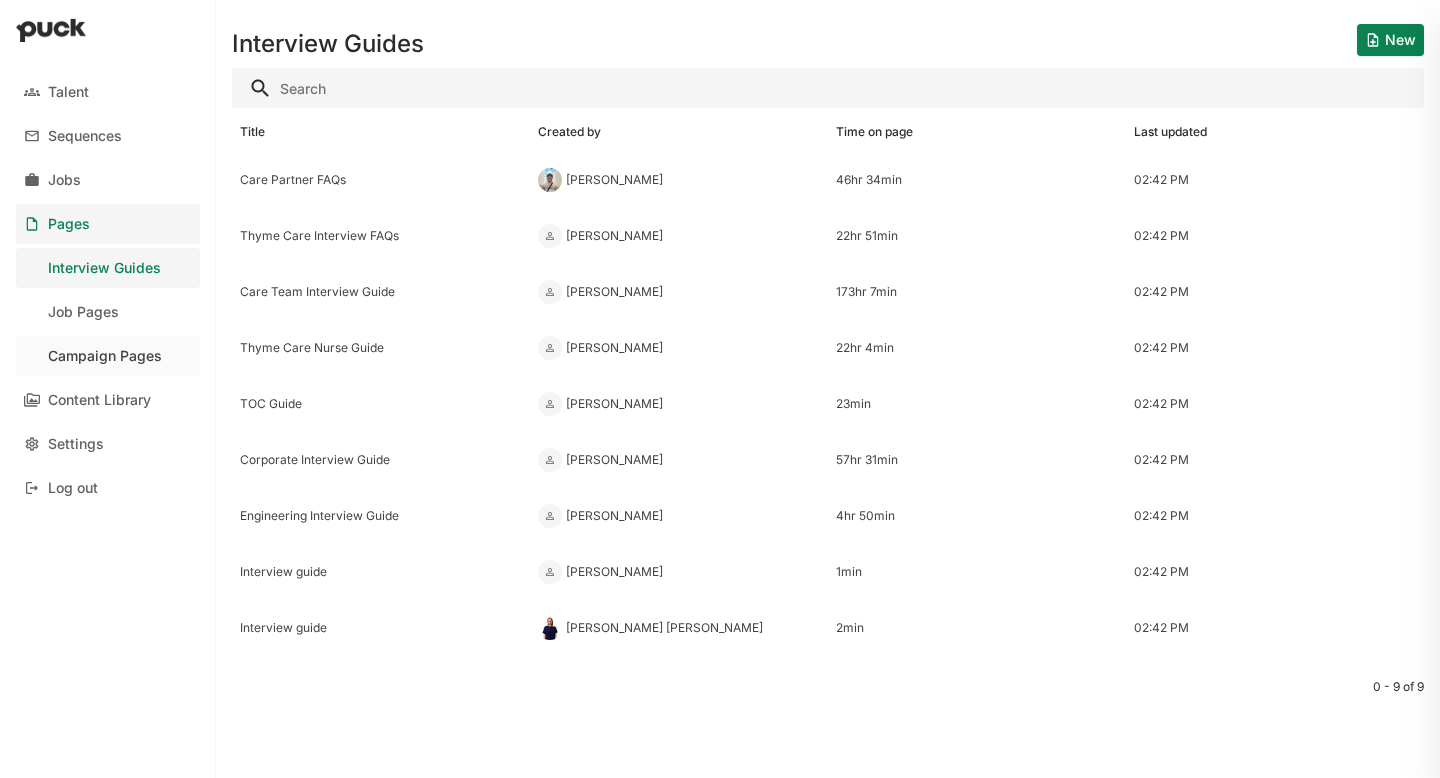 click on "Campaign Pages" at bounding box center [105, 356] 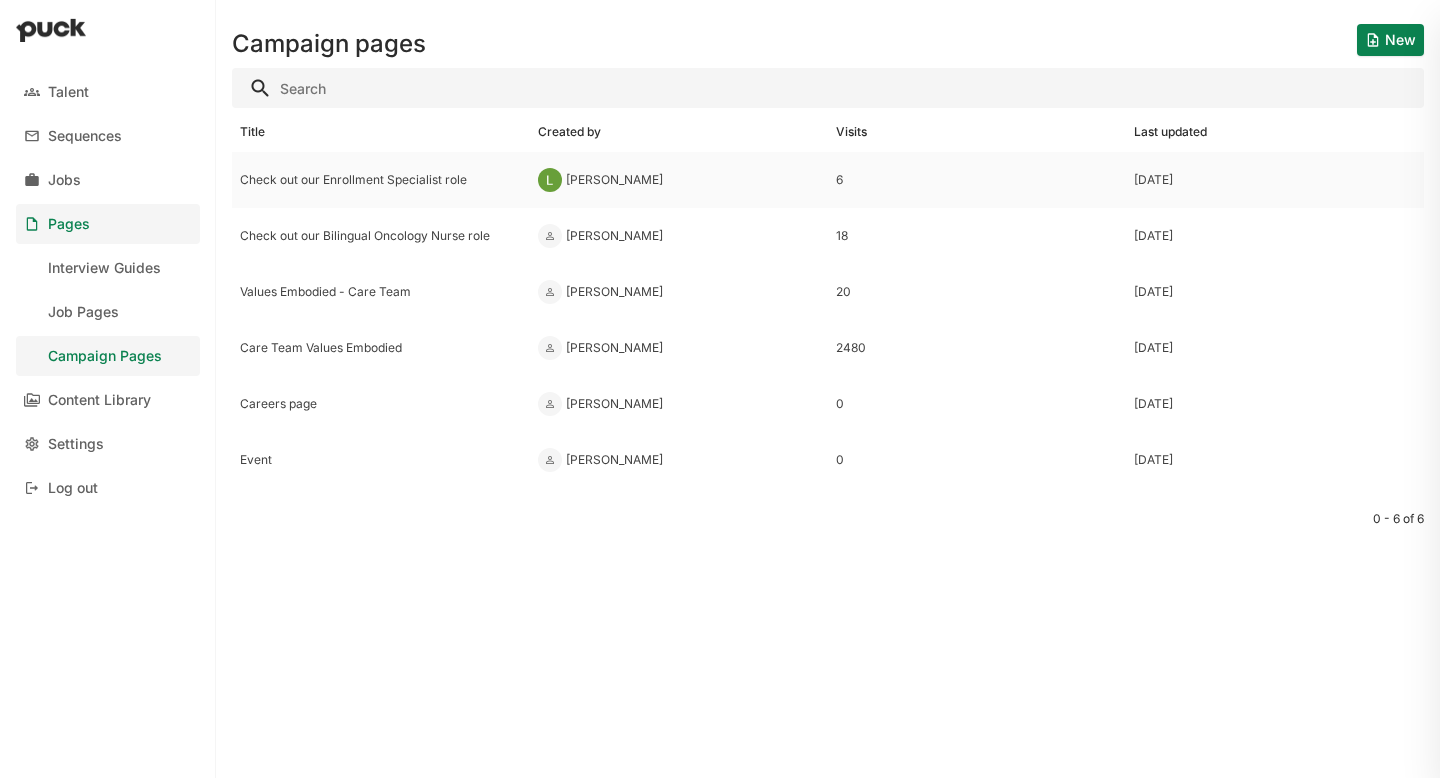 click on "Check out our Enrollment Specialist role" at bounding box center (381, 180) 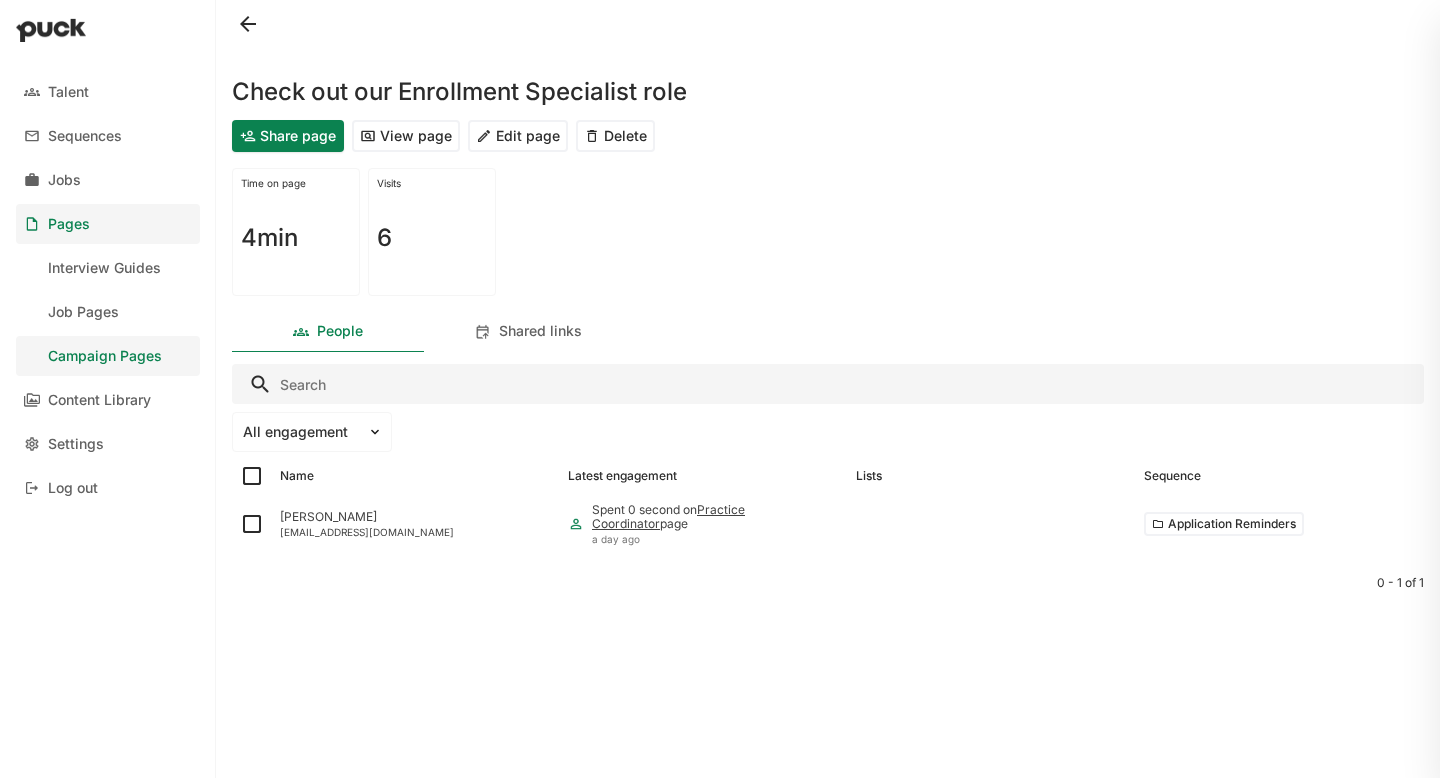 click on "View page" at bounding box center [406, 136] 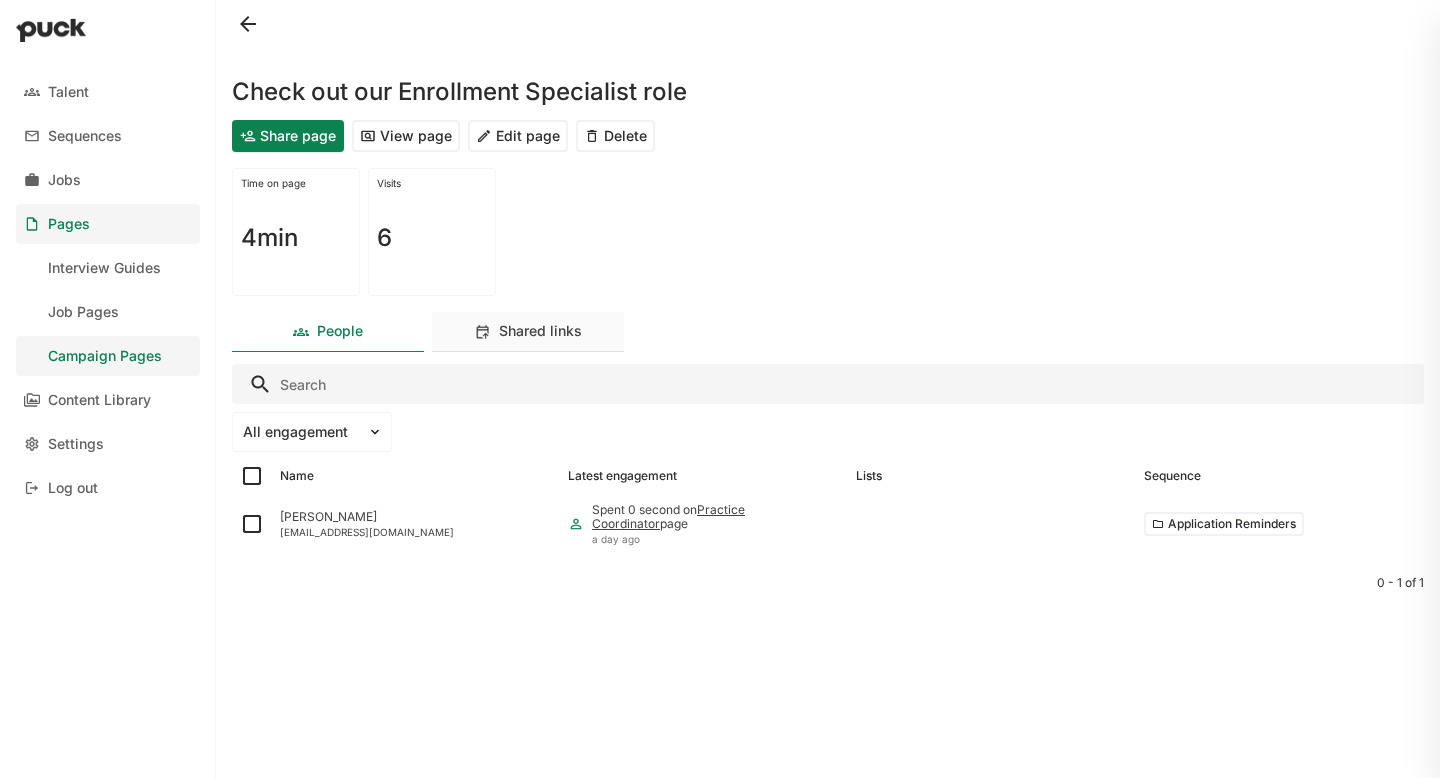 click on "Shared links" at bounding box center [528, 332] 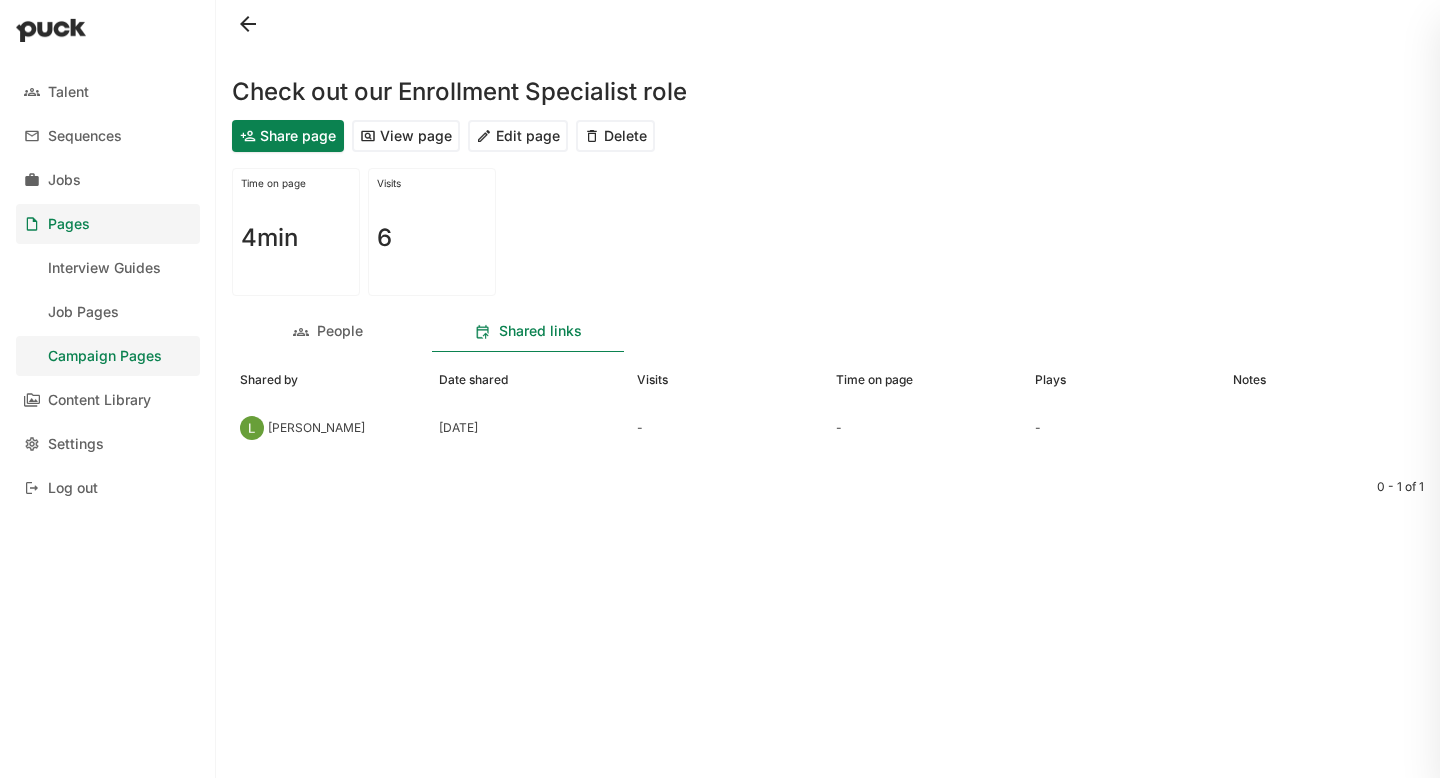 click at bounding box center (248, 24) 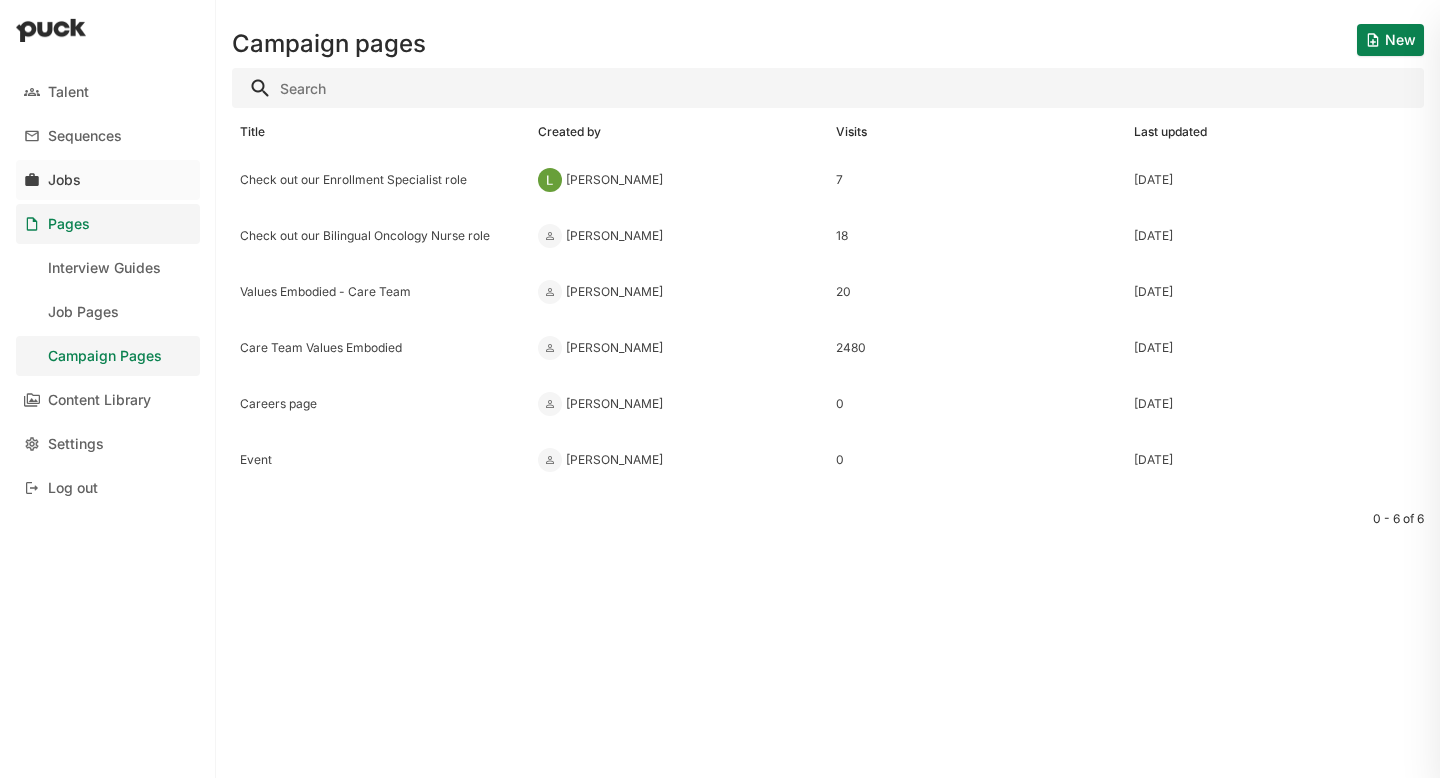 click on "Jobs" at bounding box center [108, 180] 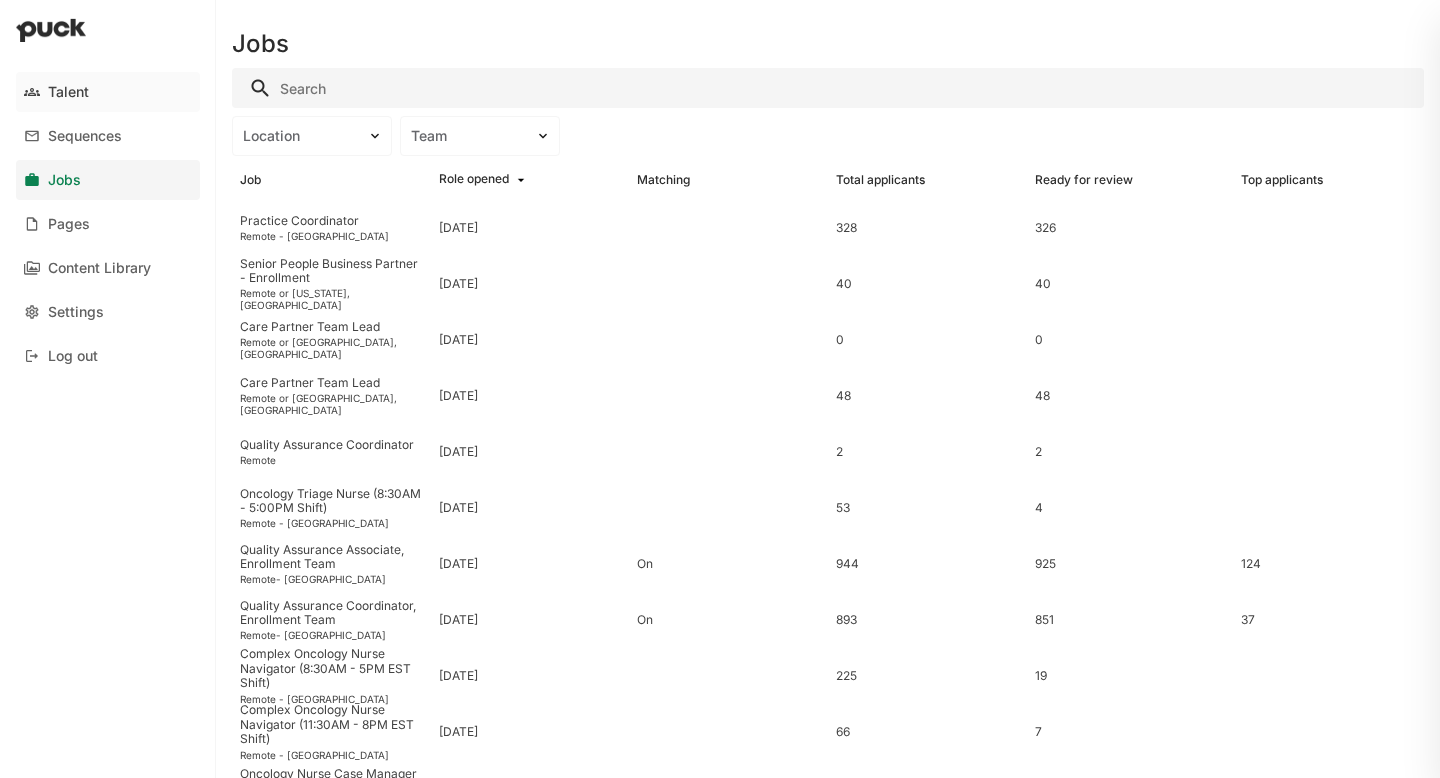 click on "Talent" at bounding box center [108, 92] 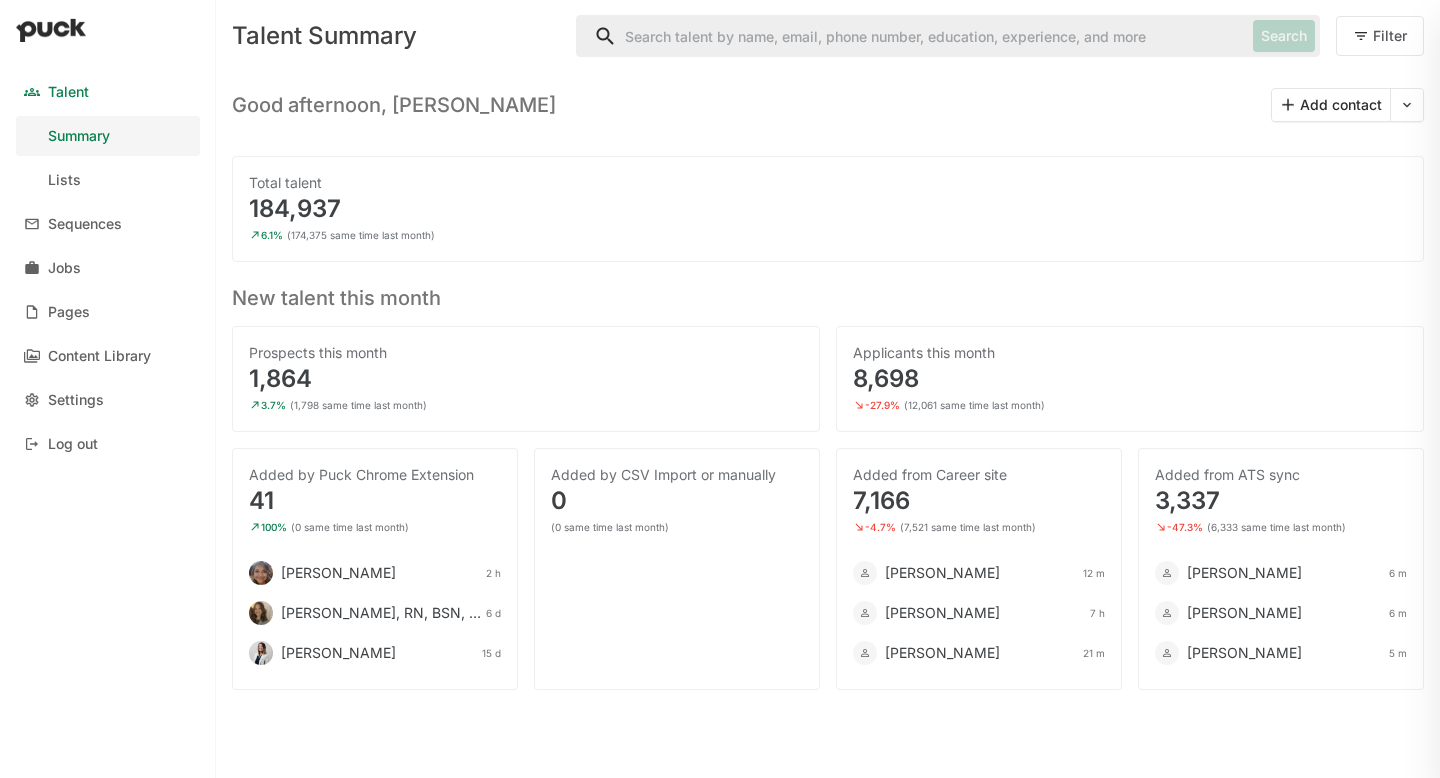 click on "[PERSON_NAME]" at bounding box center (338, 573) 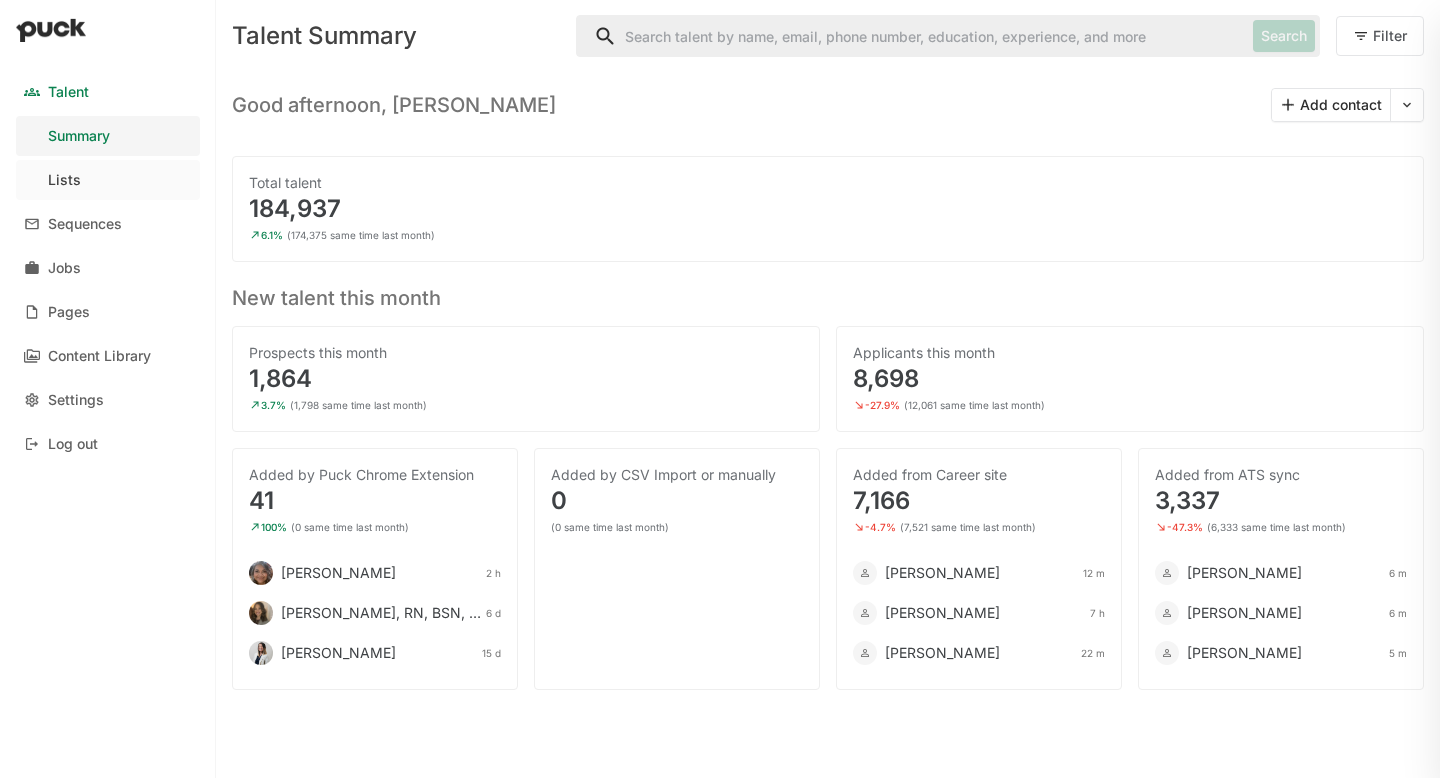 click on "Lists" at bounding box center (108, 180) 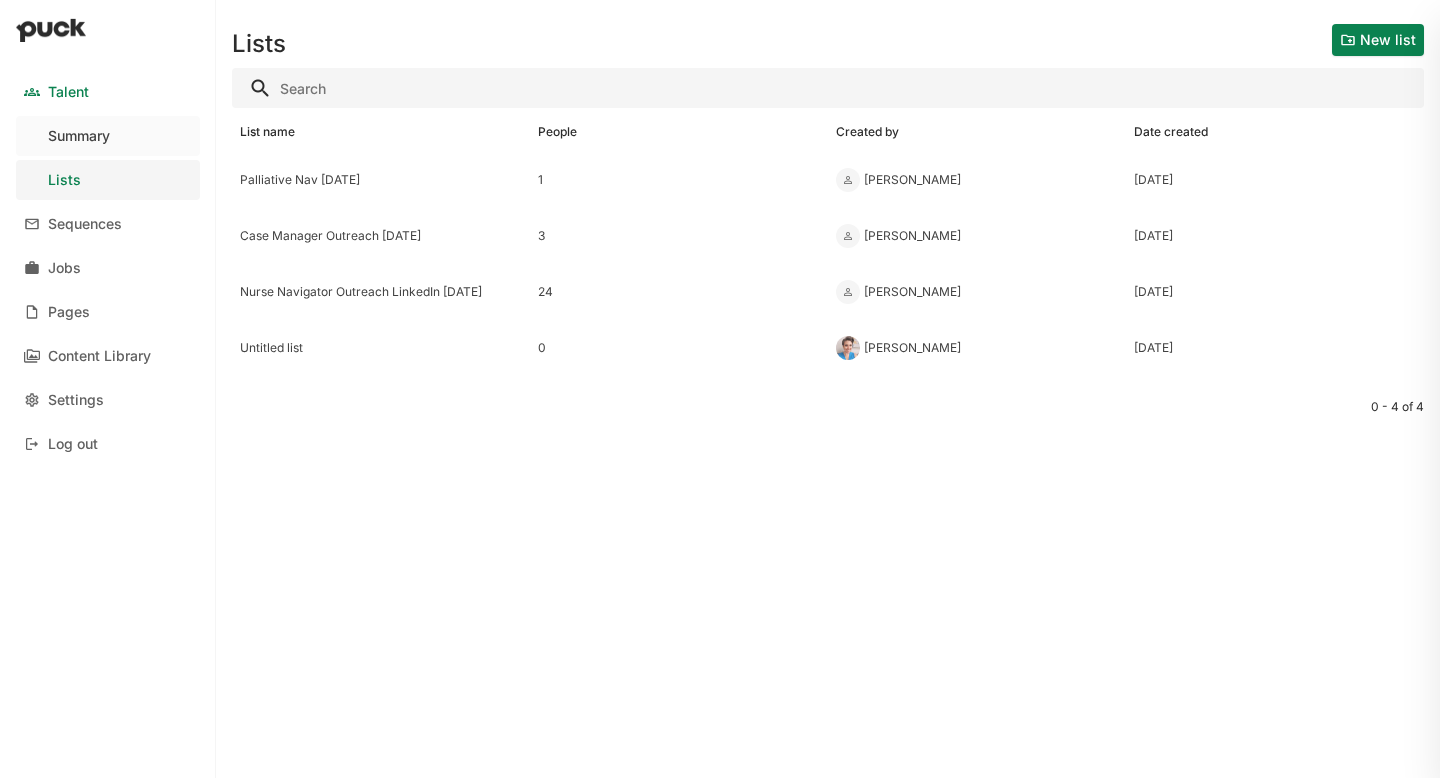 click on "Summary" at bounding box center [79, 136] 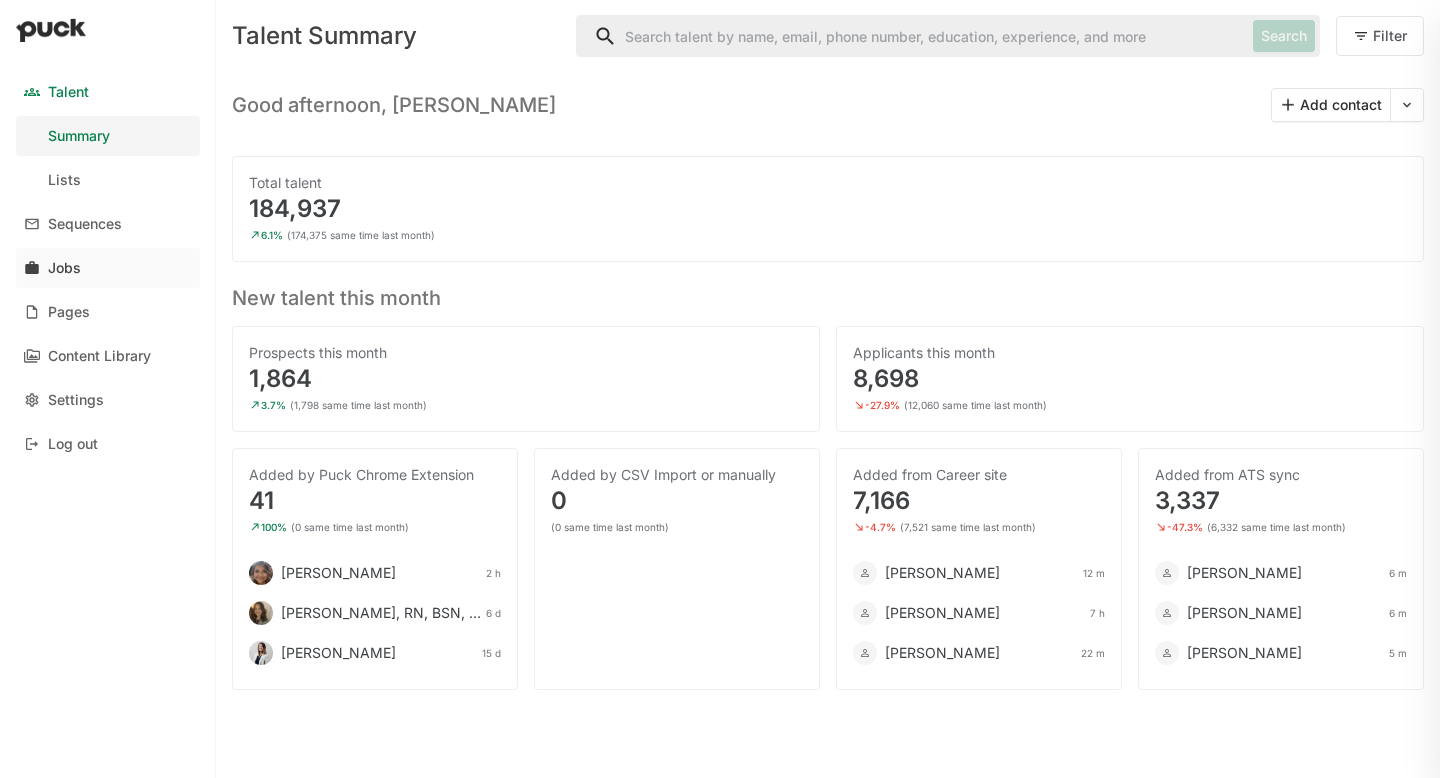 click on "Jobs" at bounding box center (64, 268) 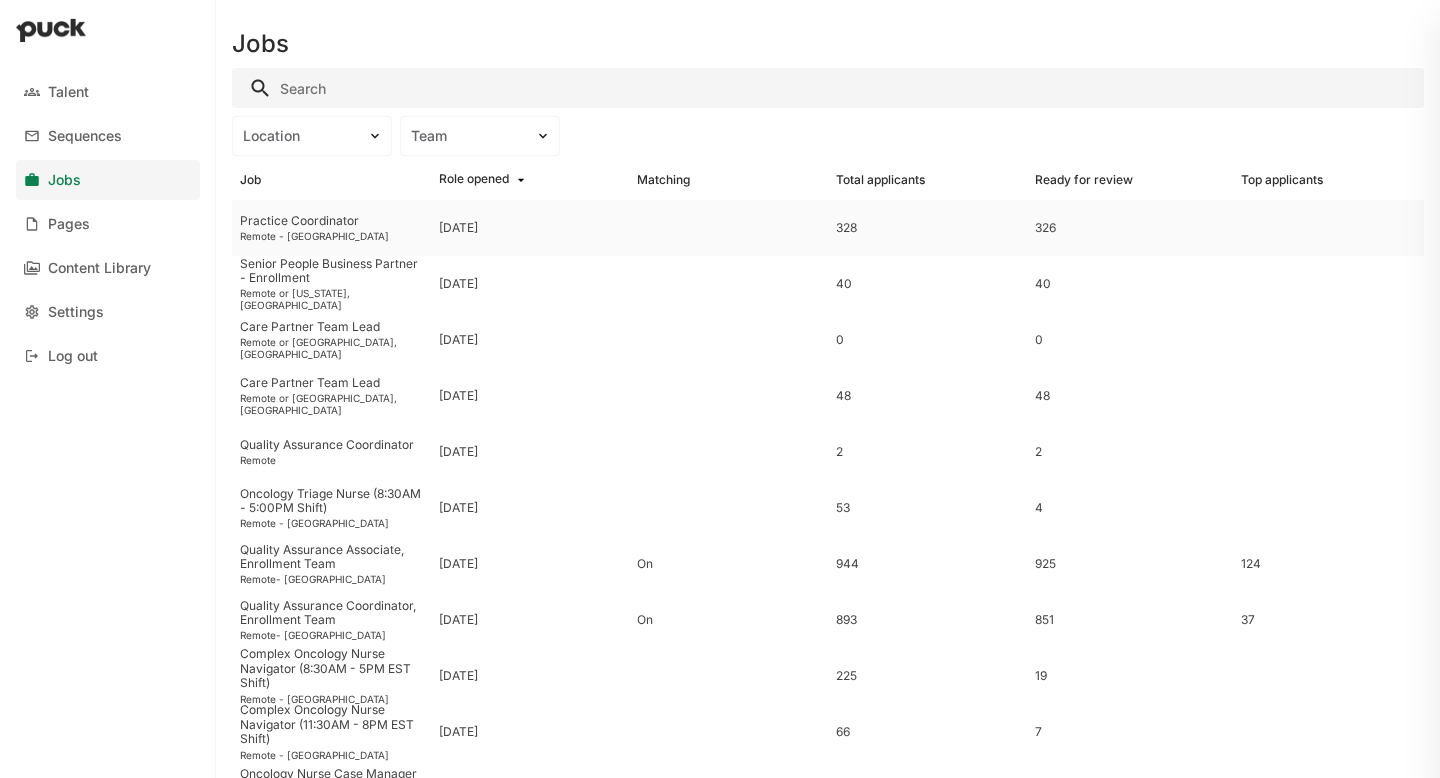 click on "Practice Coordinator" at bounding box center (331, 221) 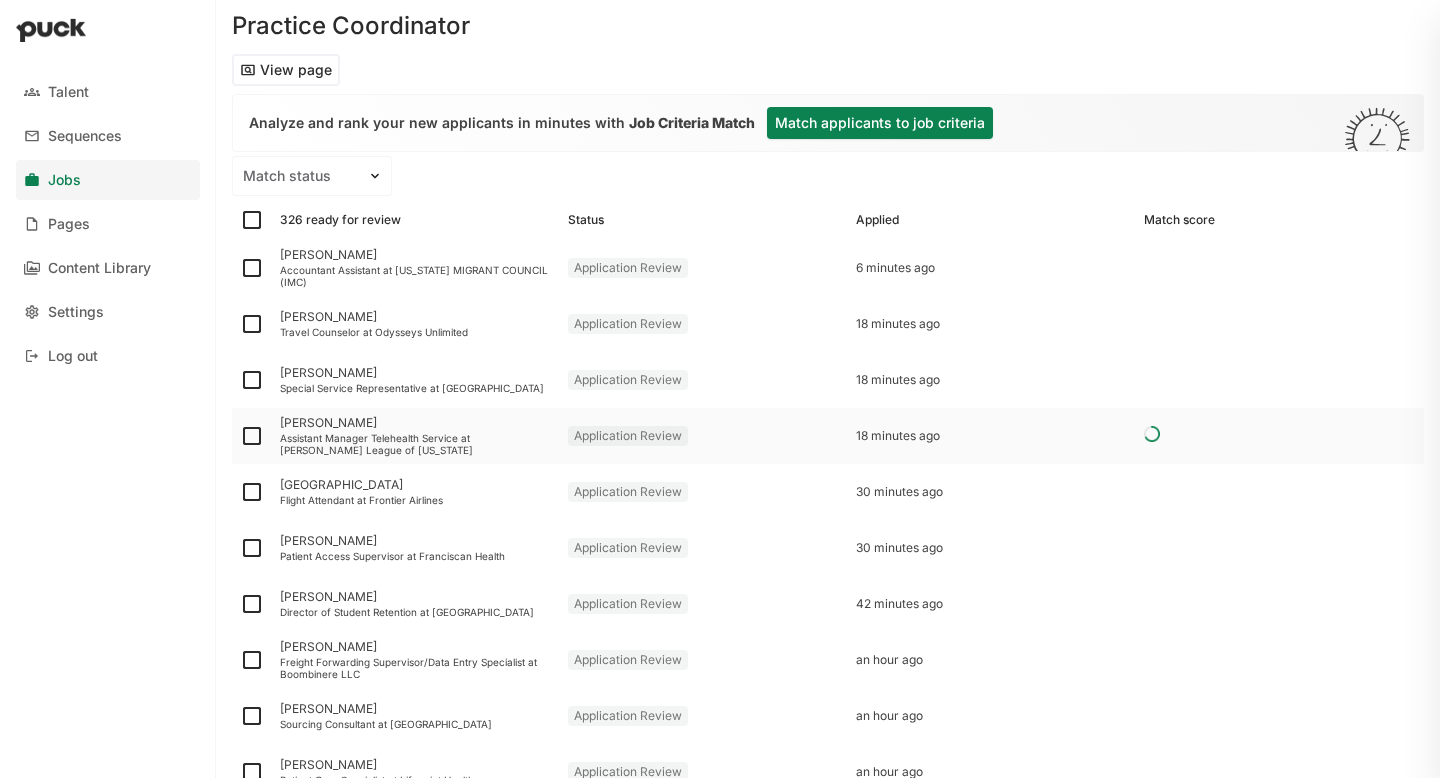 scroll, scrollTop: 71, scrollLeft: 0, axis: vertical 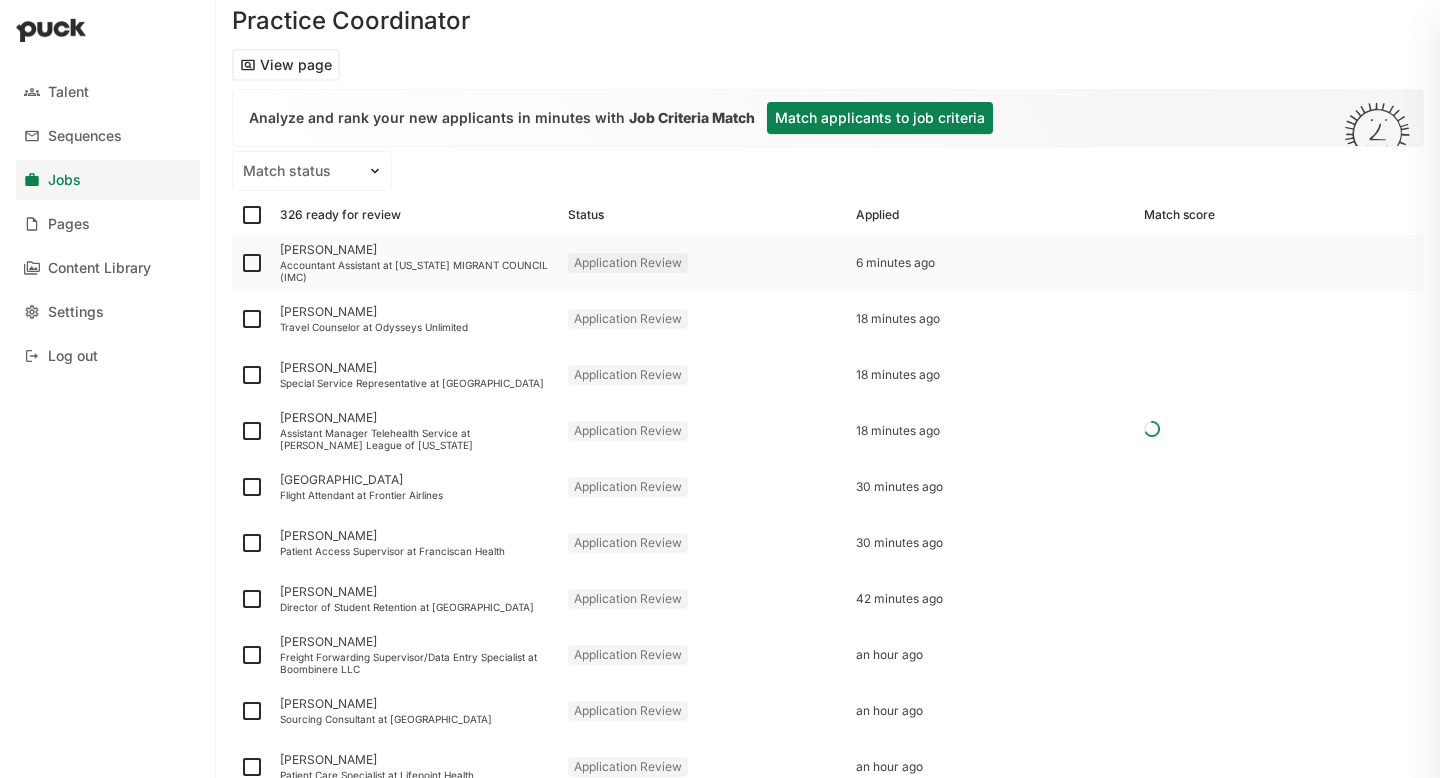 click on "[PERSON_NAME]" at bounding box center [416, 250] 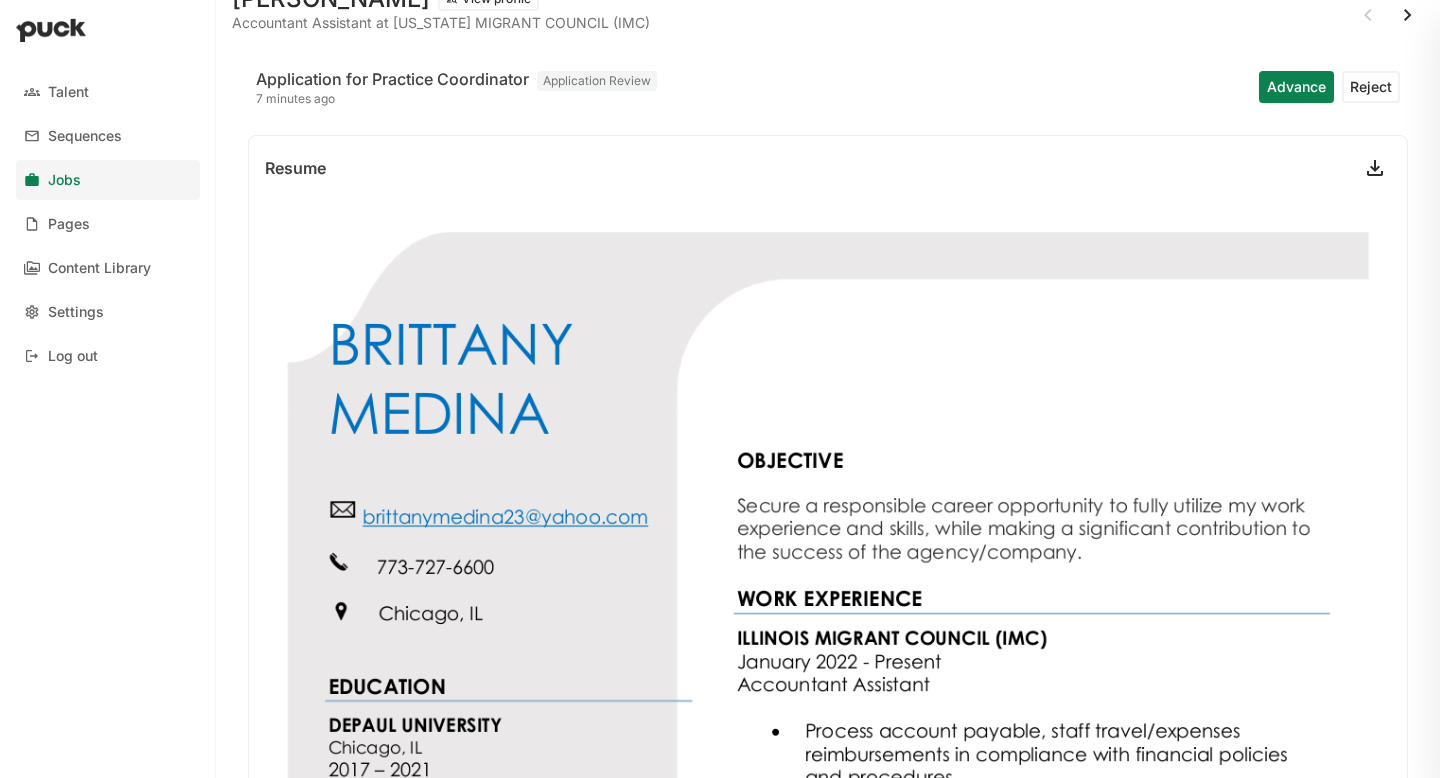 scroll, scrollTop: 60, scrollLeft: 0, axis: vertical 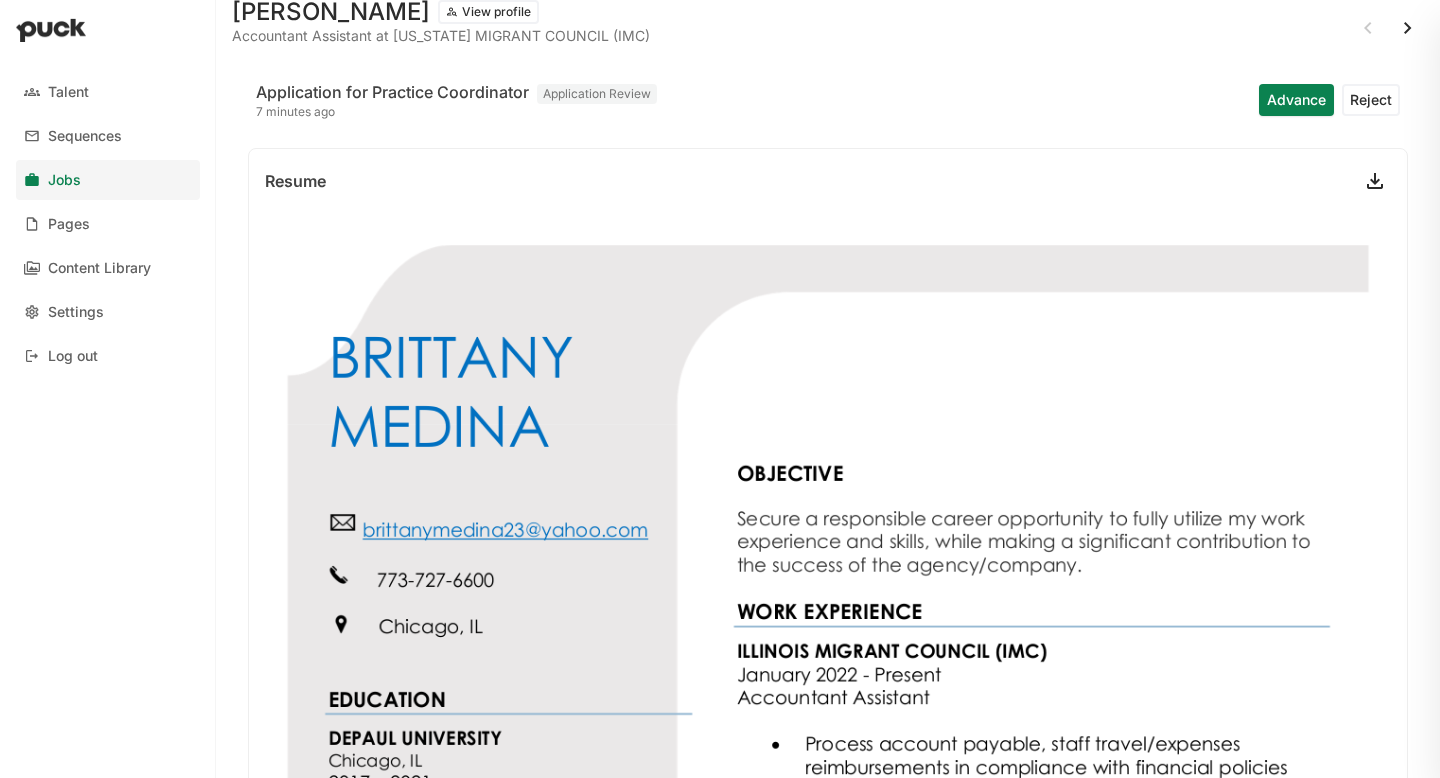 click on "Advance" at bounding box center (1296, 100) 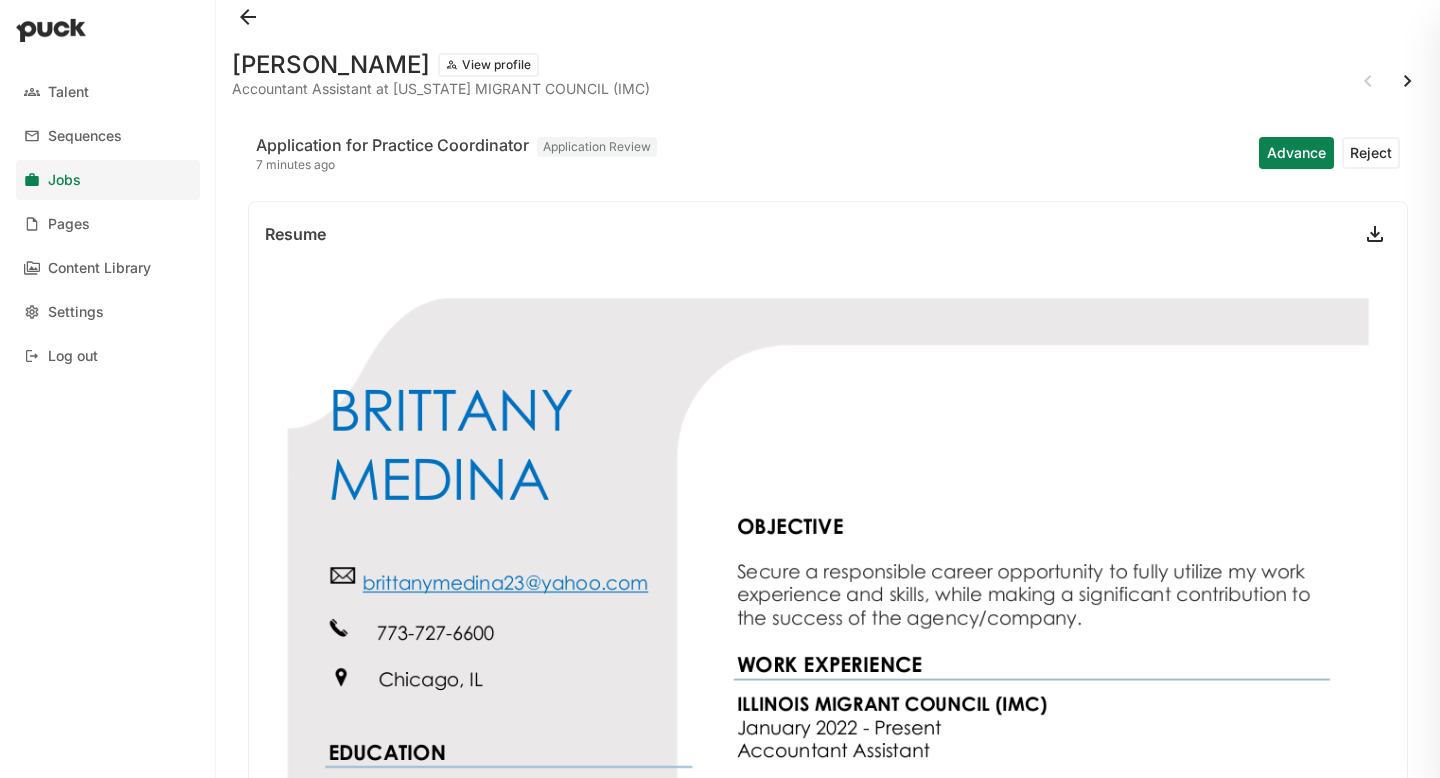 scroll, scrollTop: 0, scrollLeft: 0, axis: both 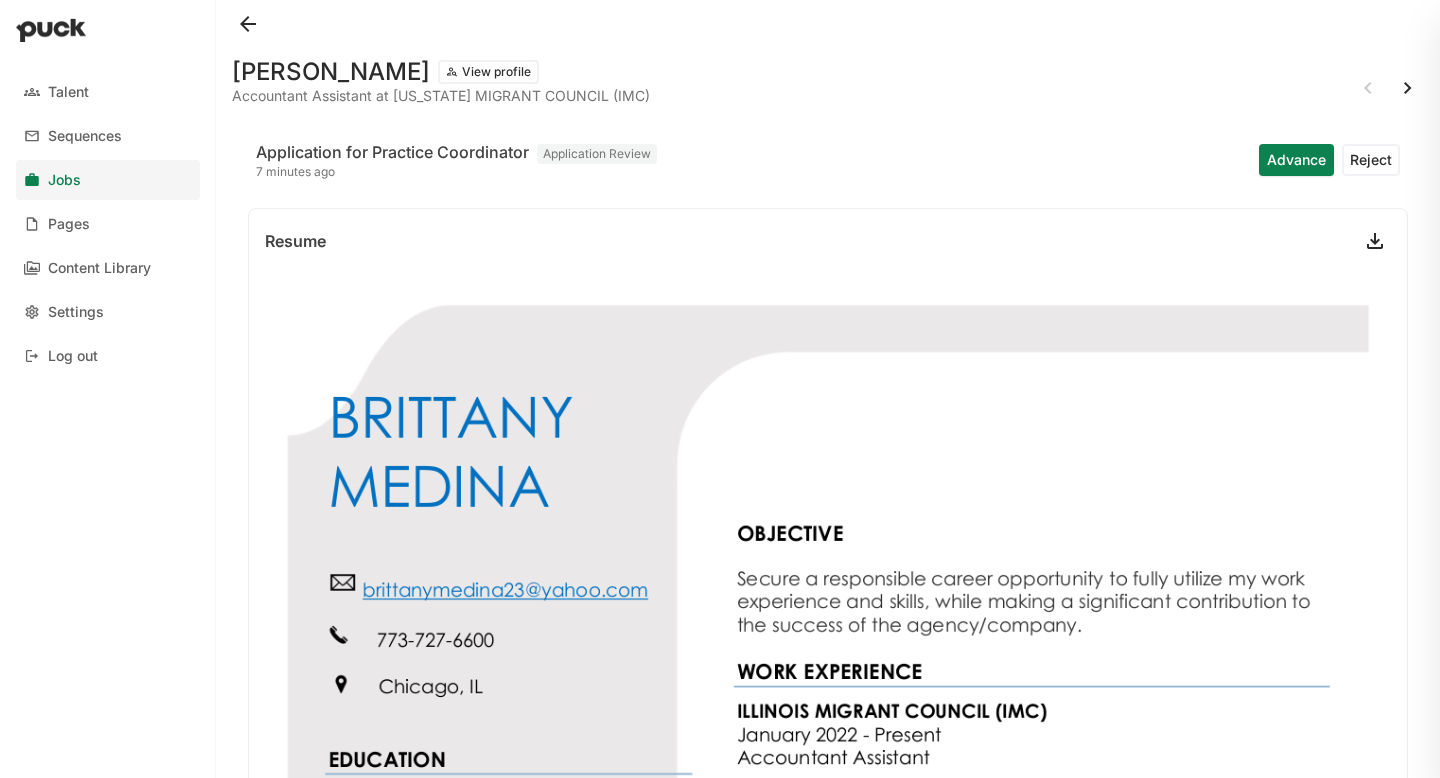 click on "Advance" at bounding box center [1296, 160] 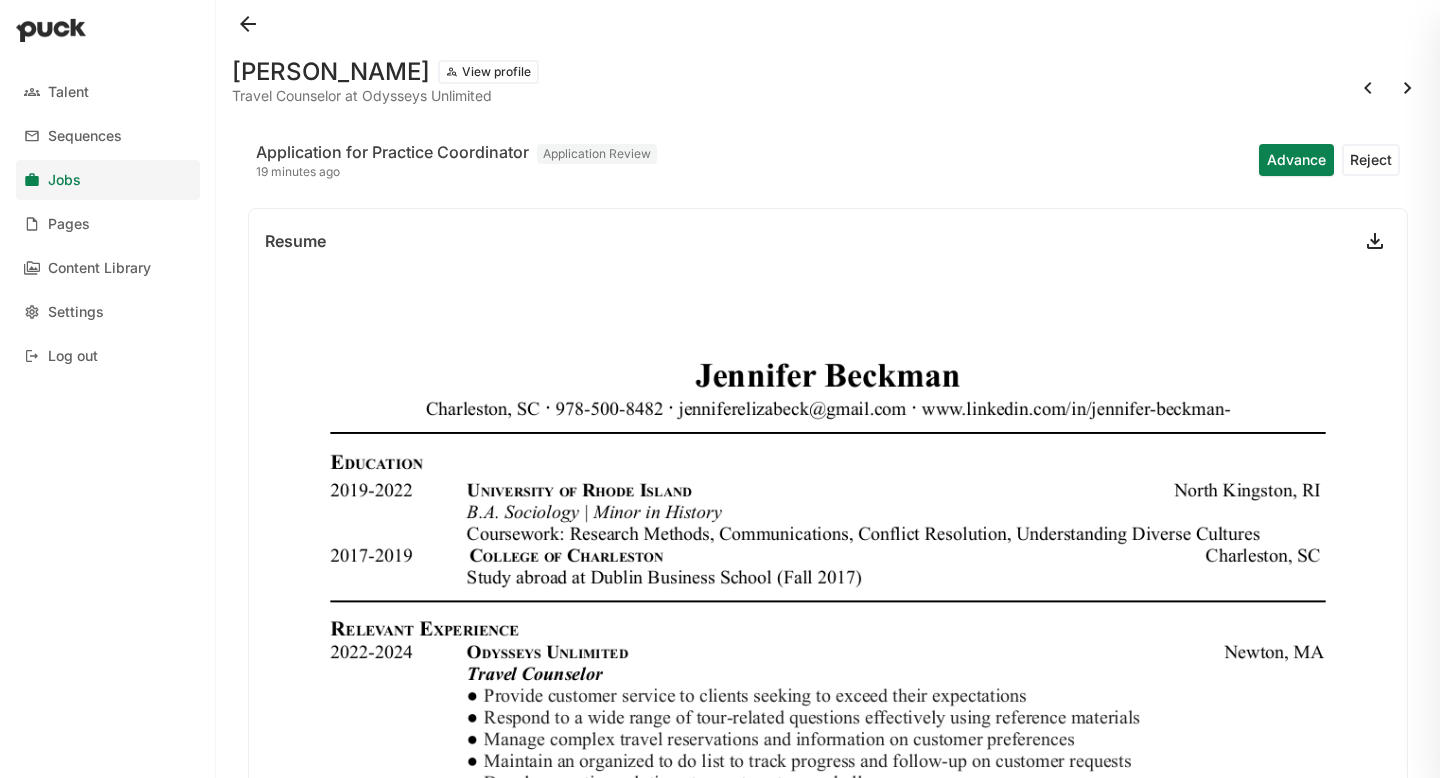 click on "Advance" at bounding box center [1296, 160] 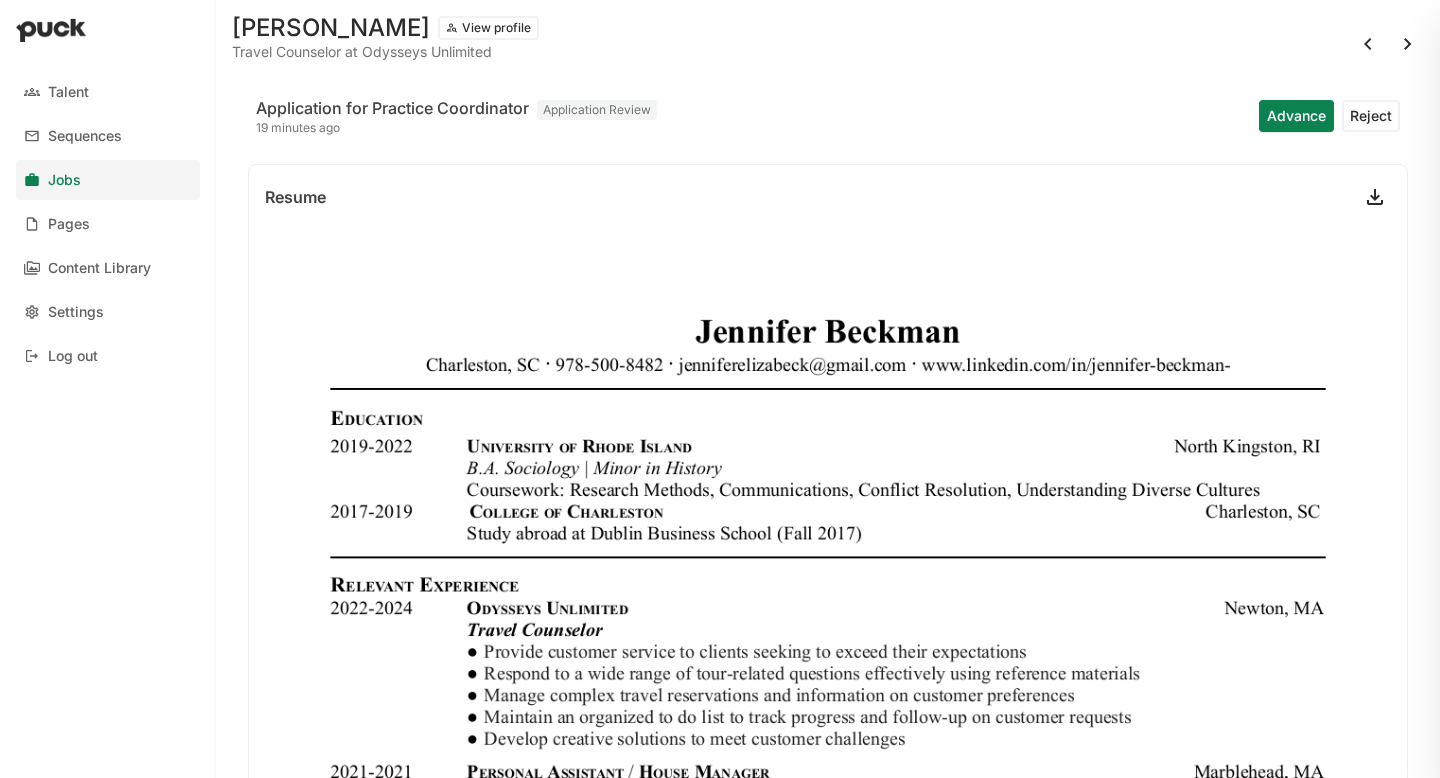 scroll, scrollTop: 38, scrollLeft: 0, axis: vertical 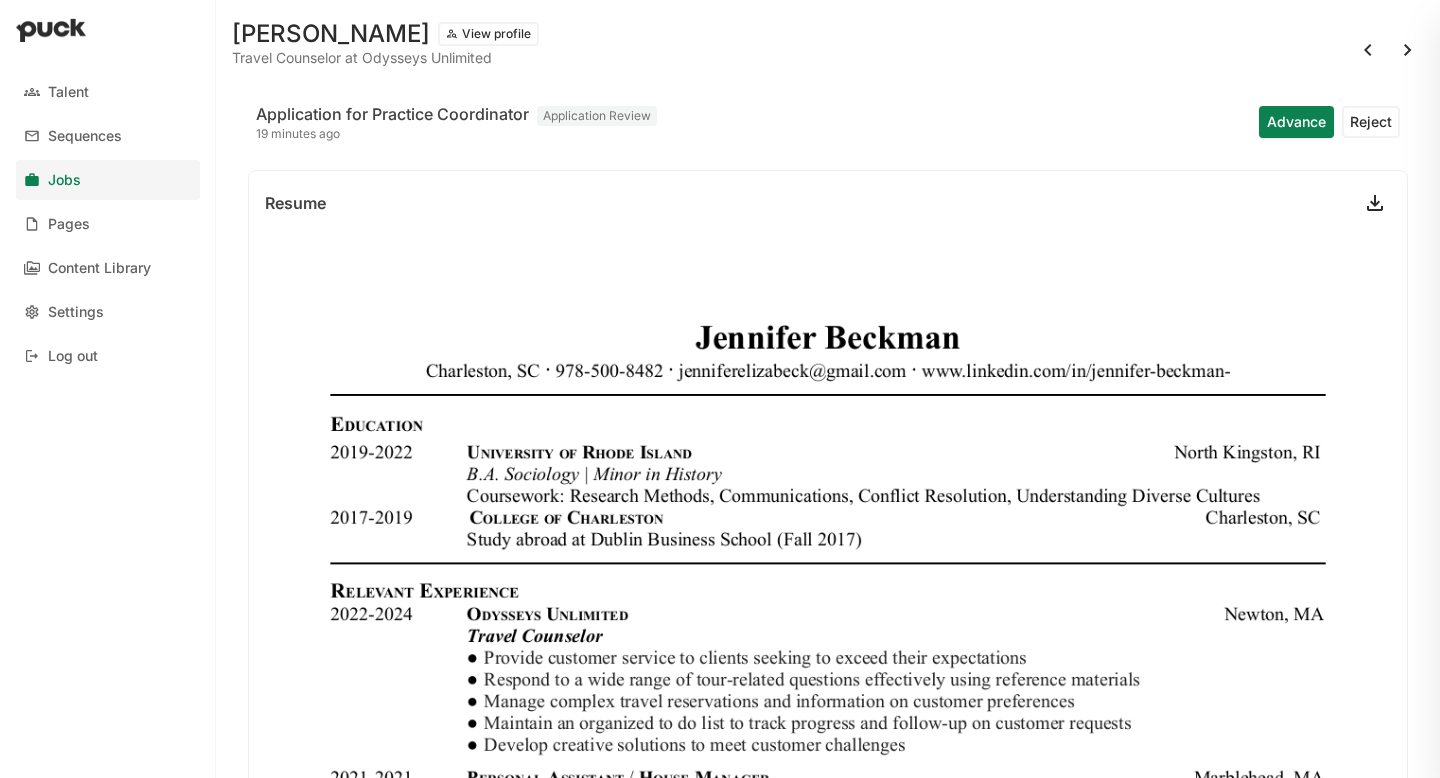 click on "View profile" at bounding box center (488, 34) 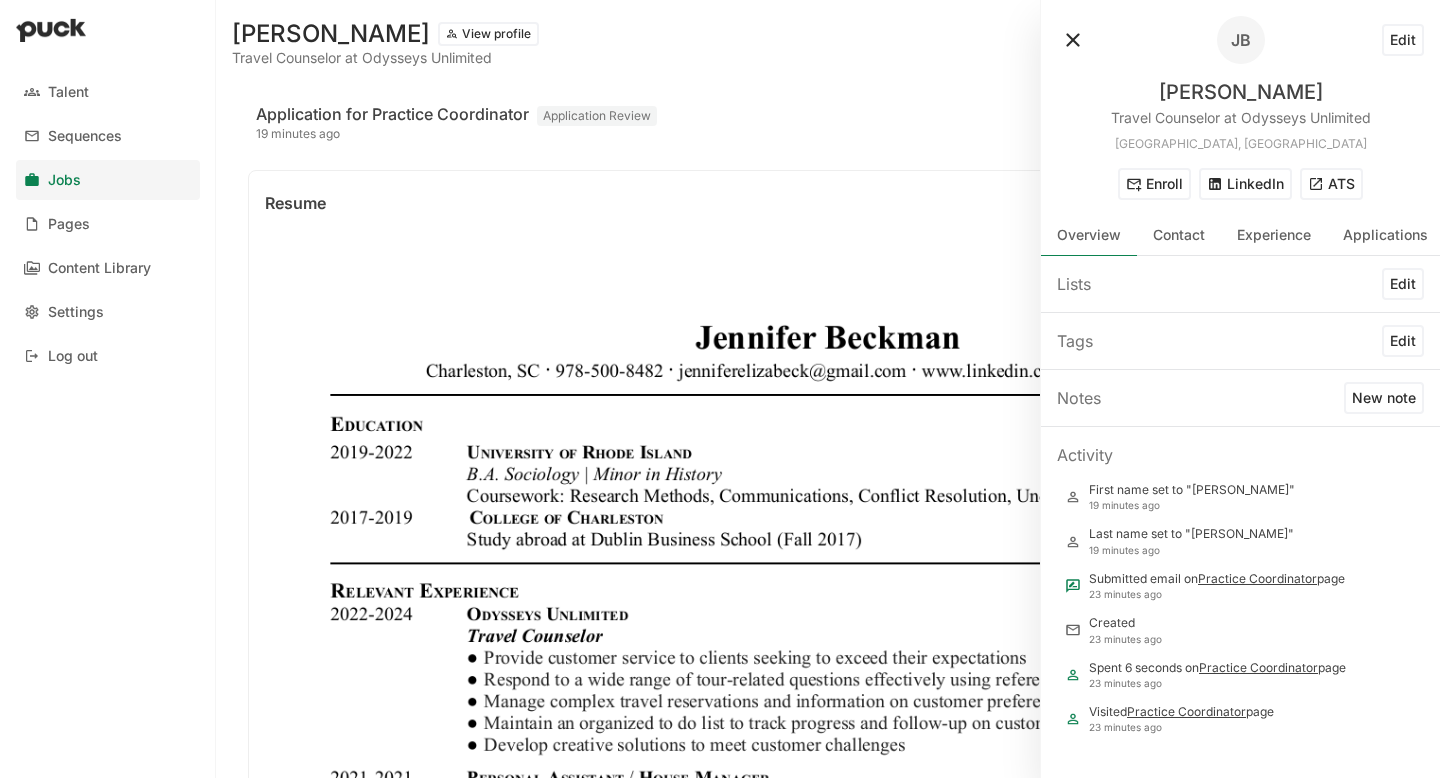 click on "ATS" at bounding box center (1331, 184) 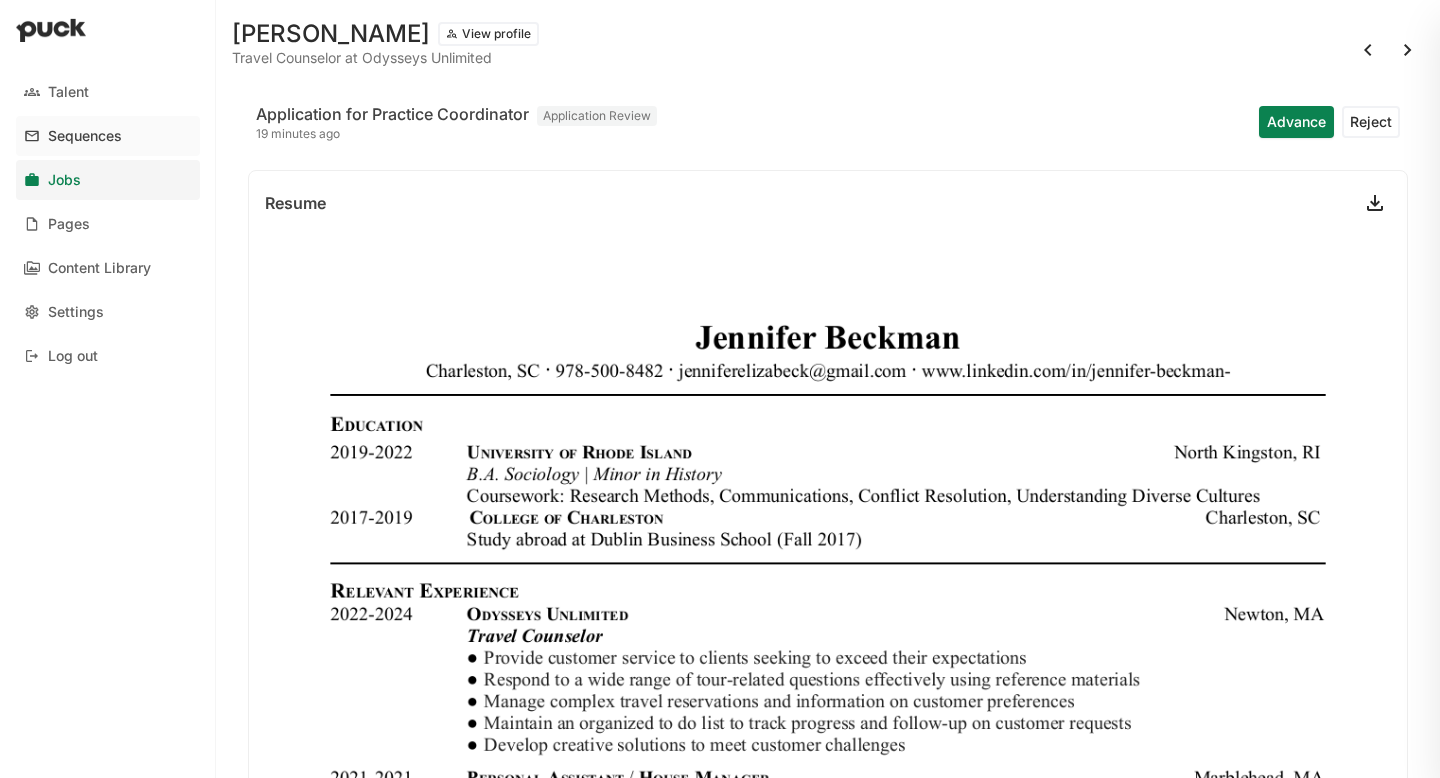 click on "Sequences" at bounding box center (85, 136) 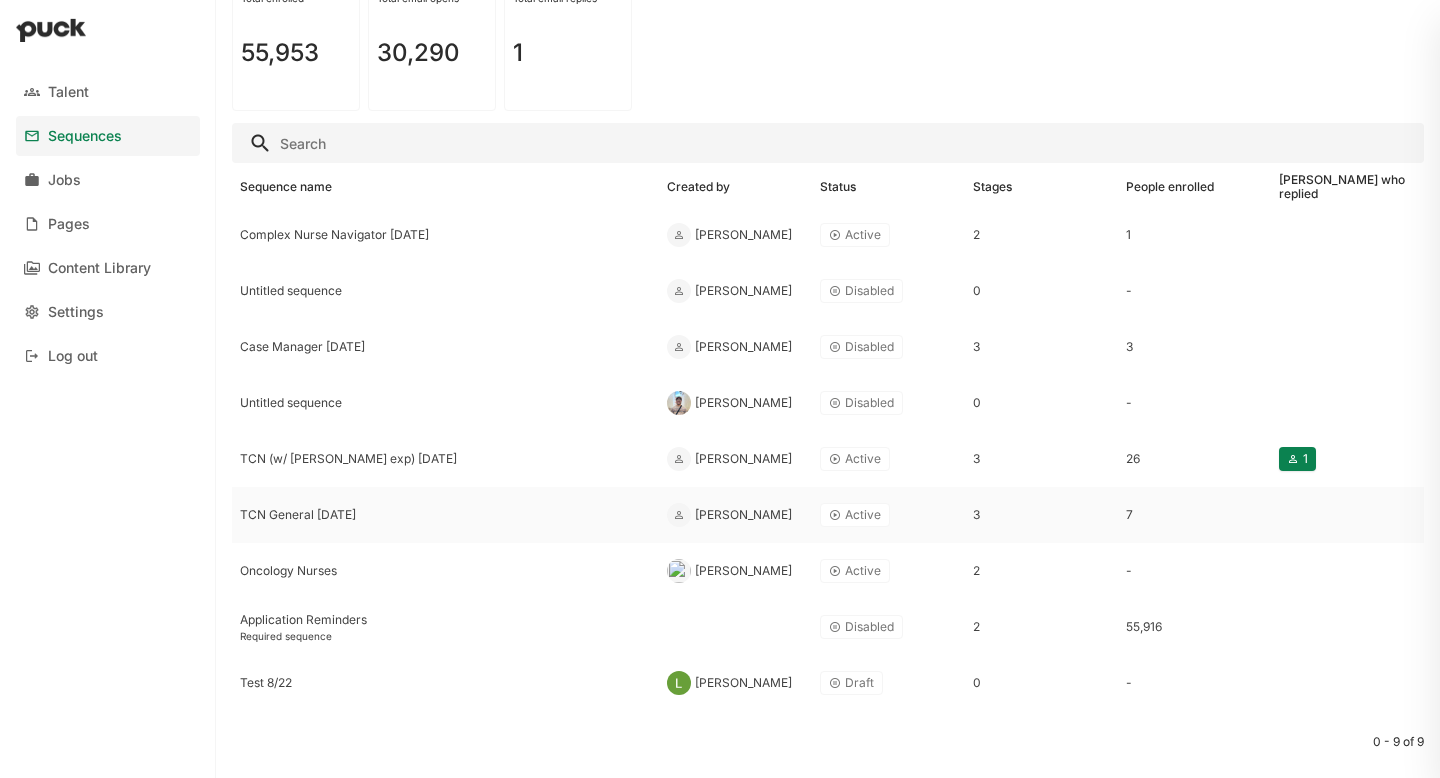 scroll, scrollTop: 130, scrollLeft: 0, axis: vertical 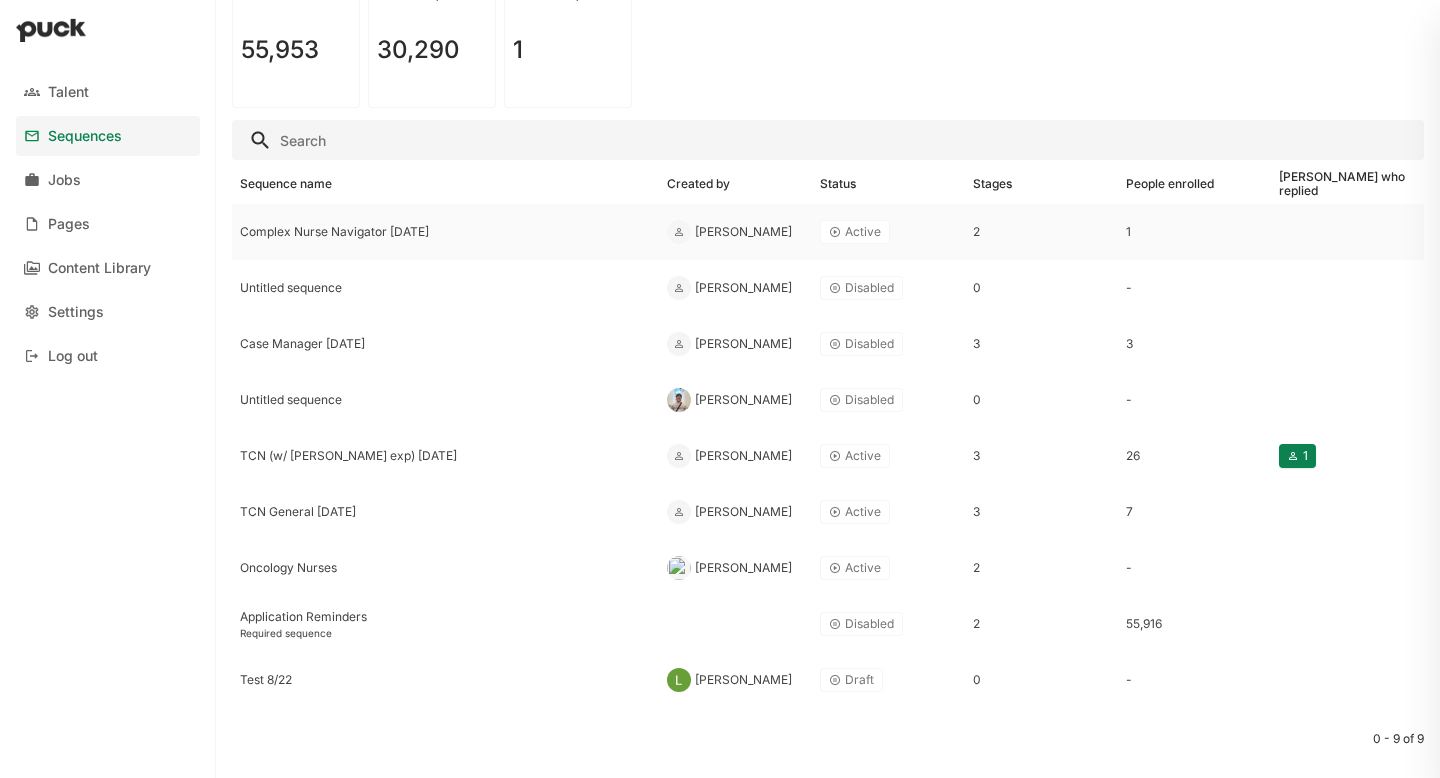 click on "Complex Nurse Navigator 7/1/25" at bounding box center [445, 232] 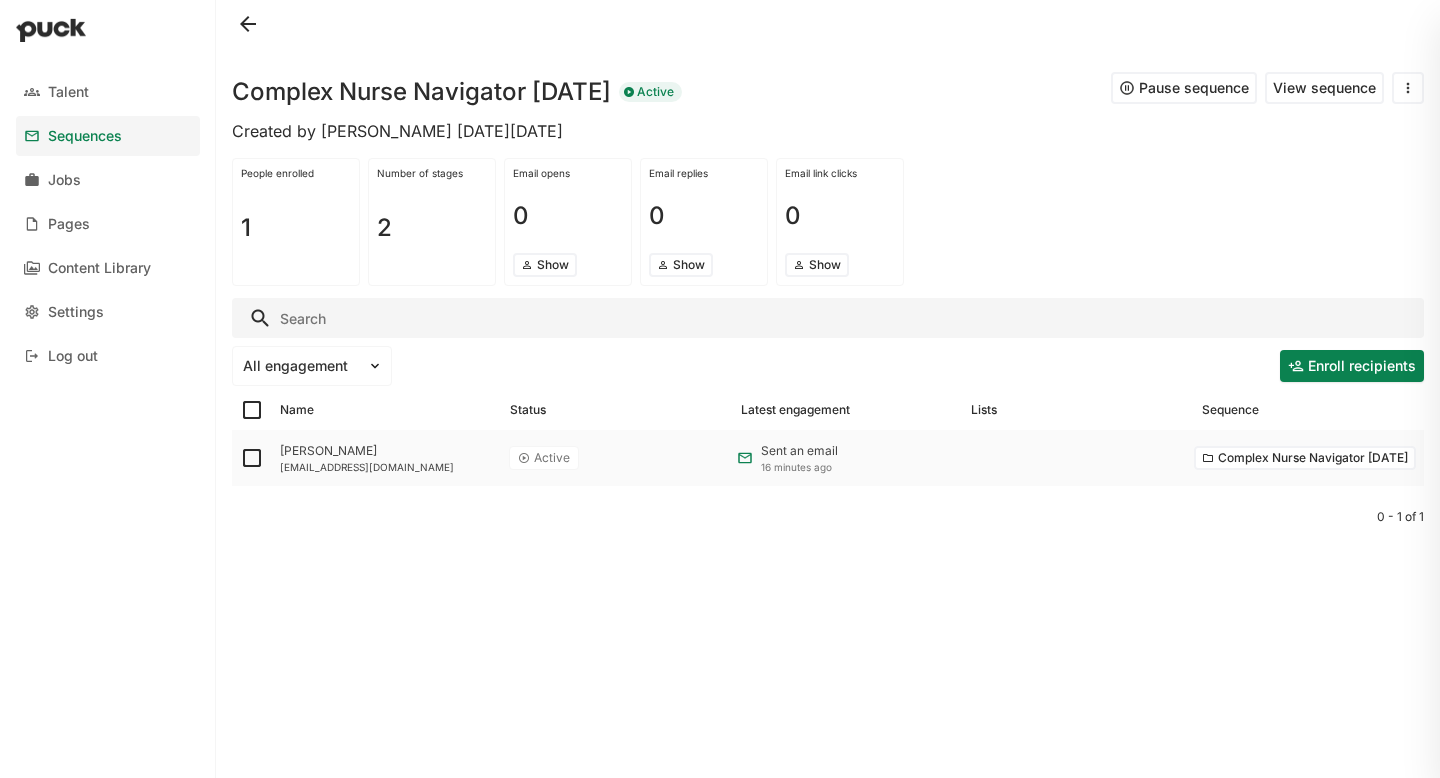 click on "diananervig@yahoo.com" at bounding box center (386, 467) 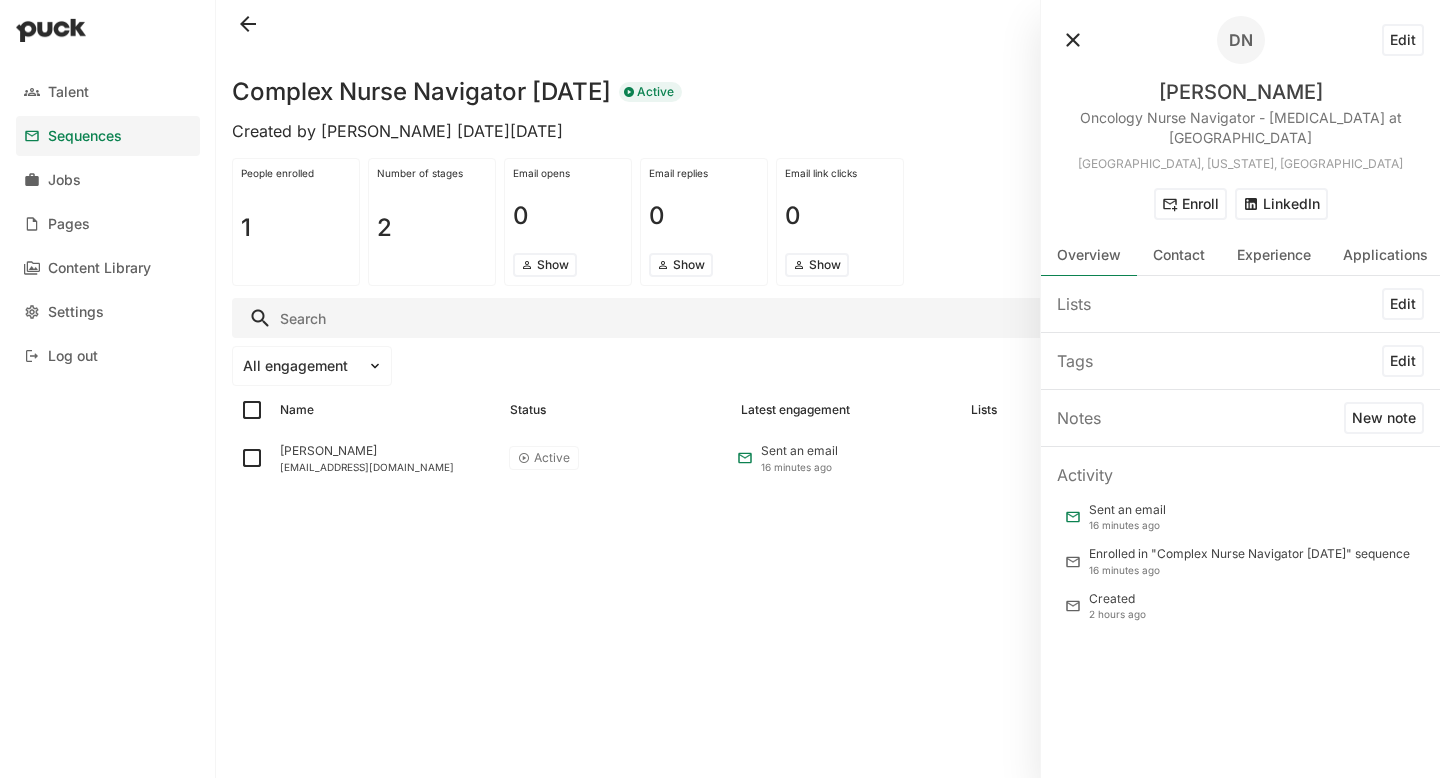click at bounding box center [828, 318] 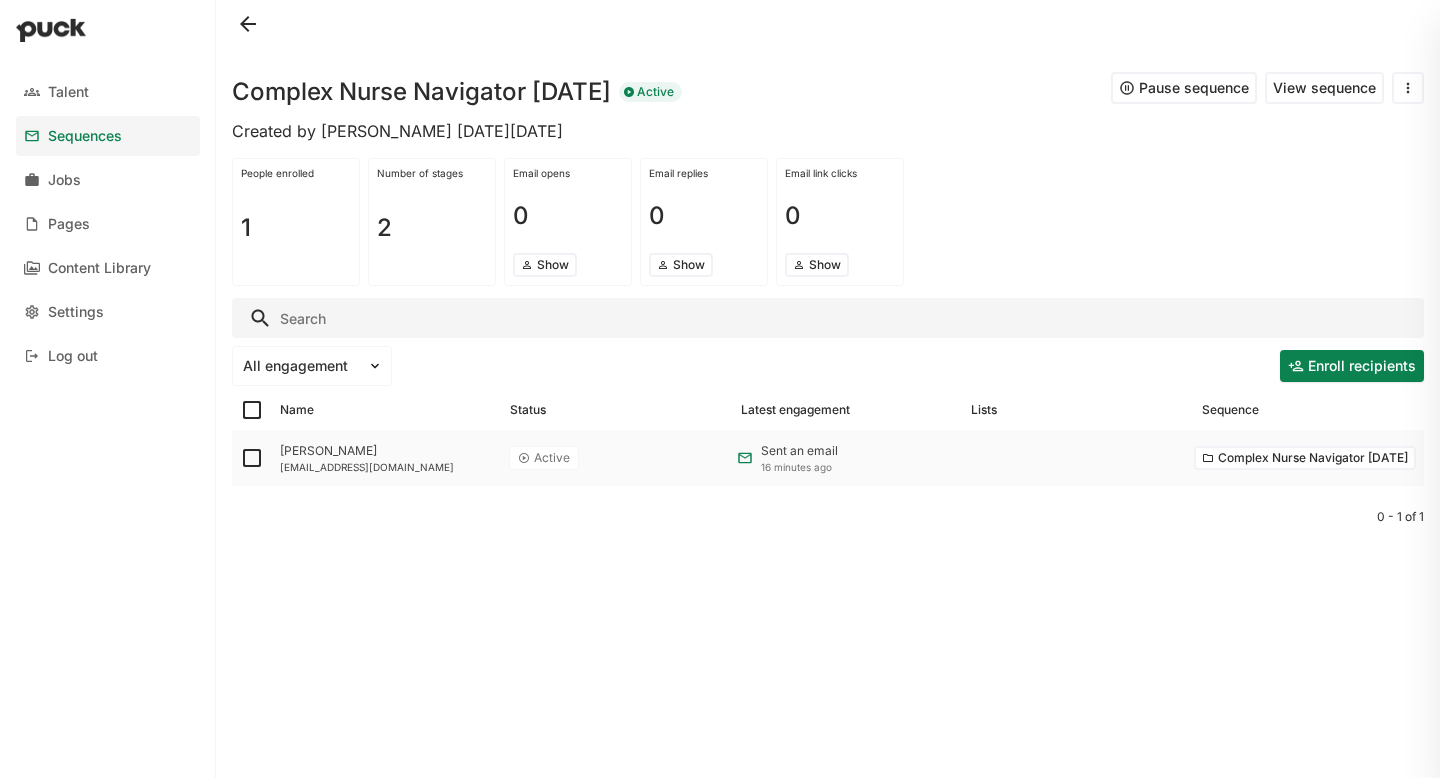 click on "Complex Nurse Navigator 7/1/25" at bounding box center [1305, 458] 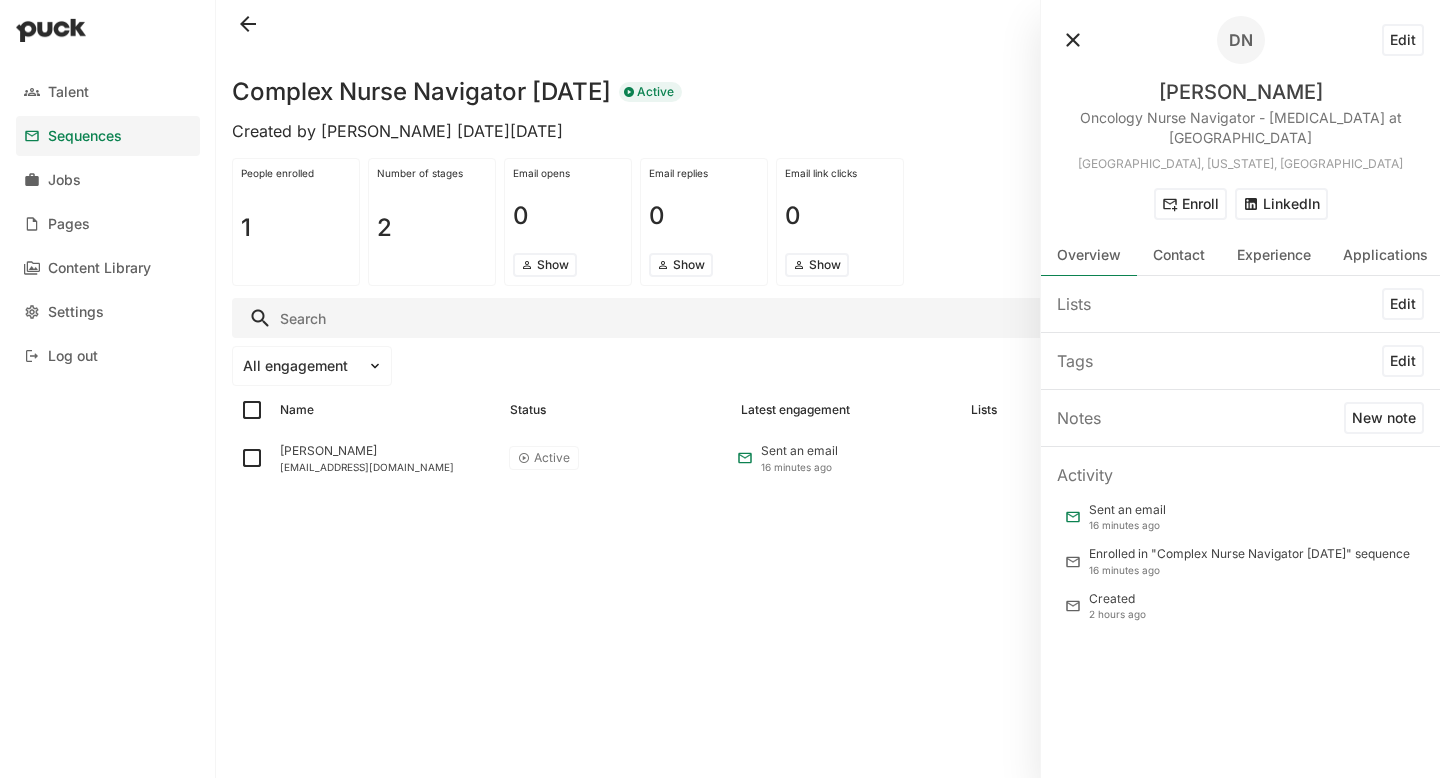 click at bounding box center (1073, 40) 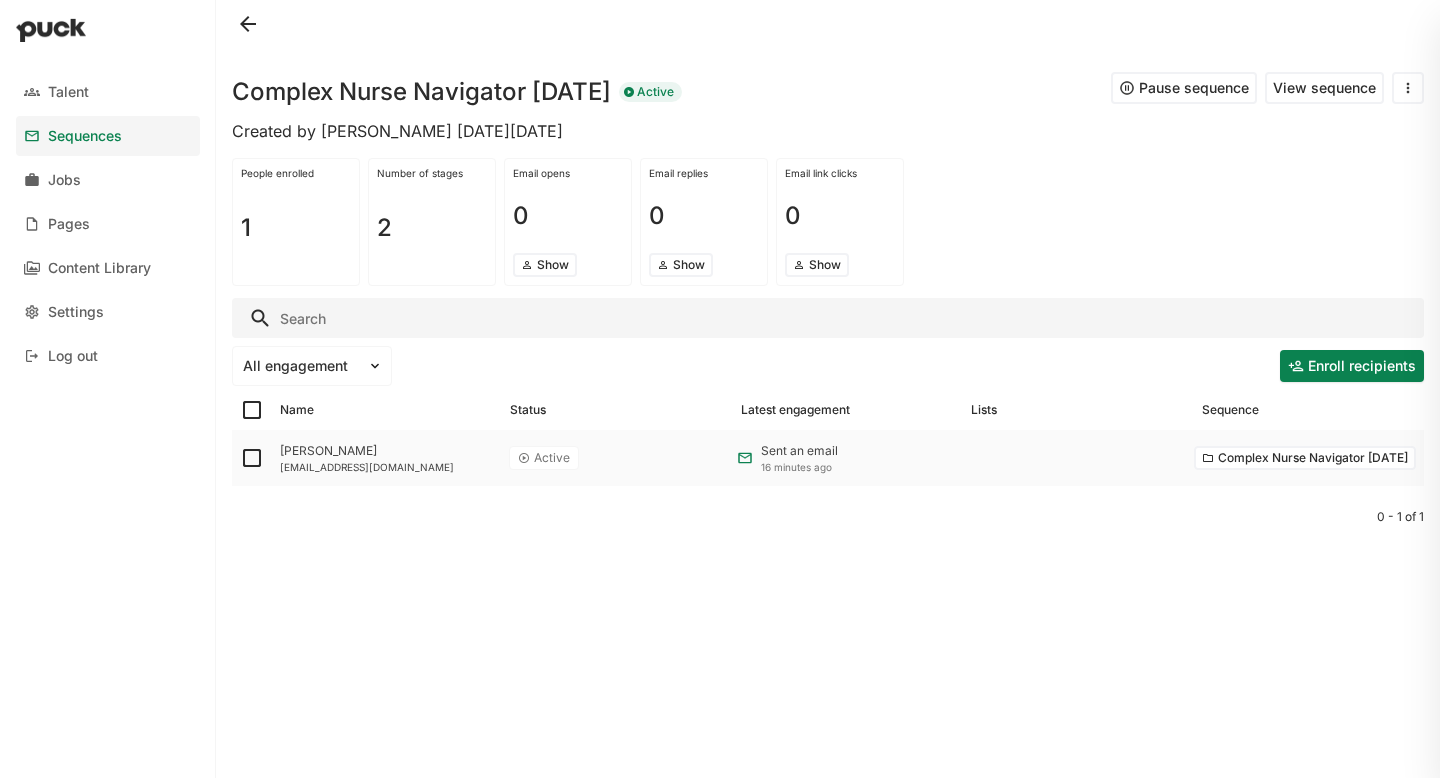 click at bounding box center [745, 458] 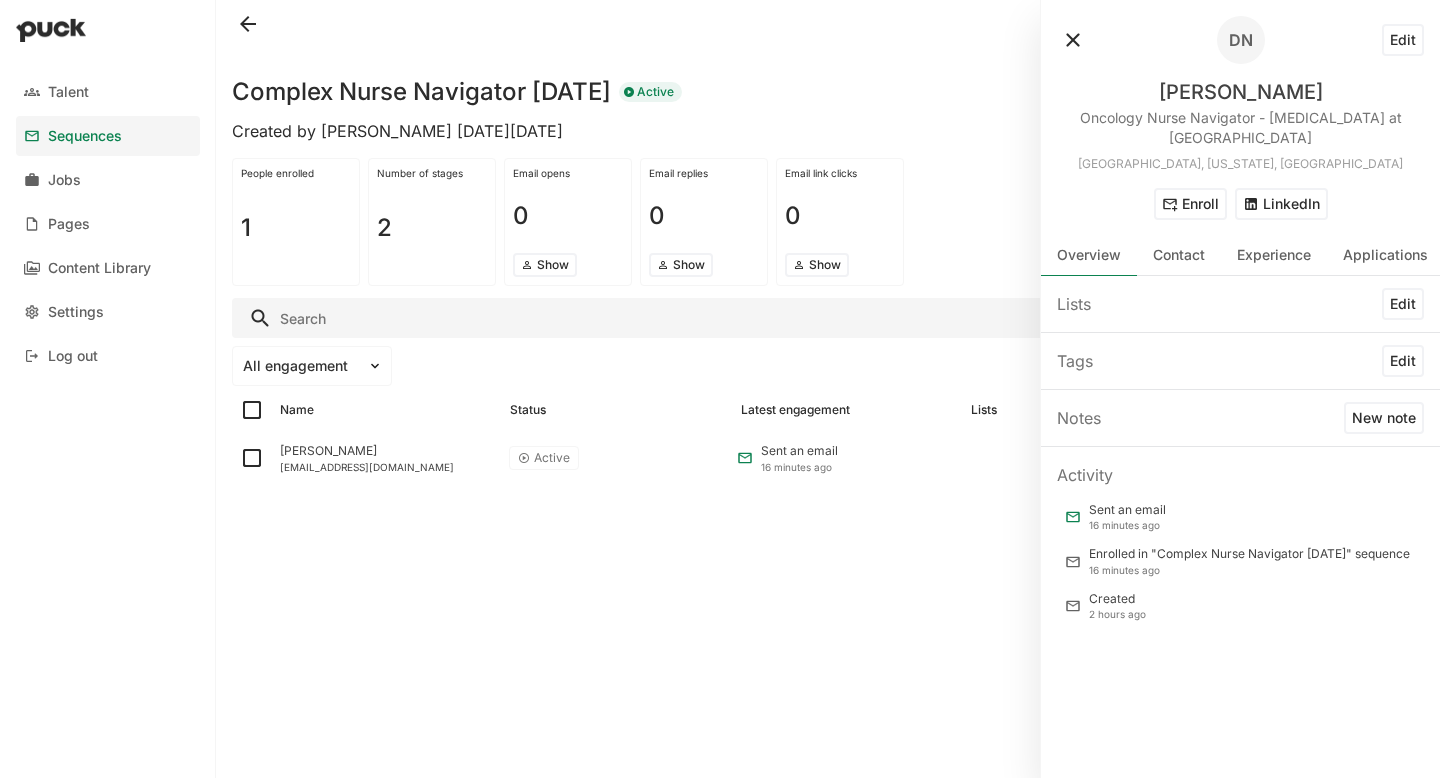 click on "16 minutes ago" at bounding box center (1127, 525) 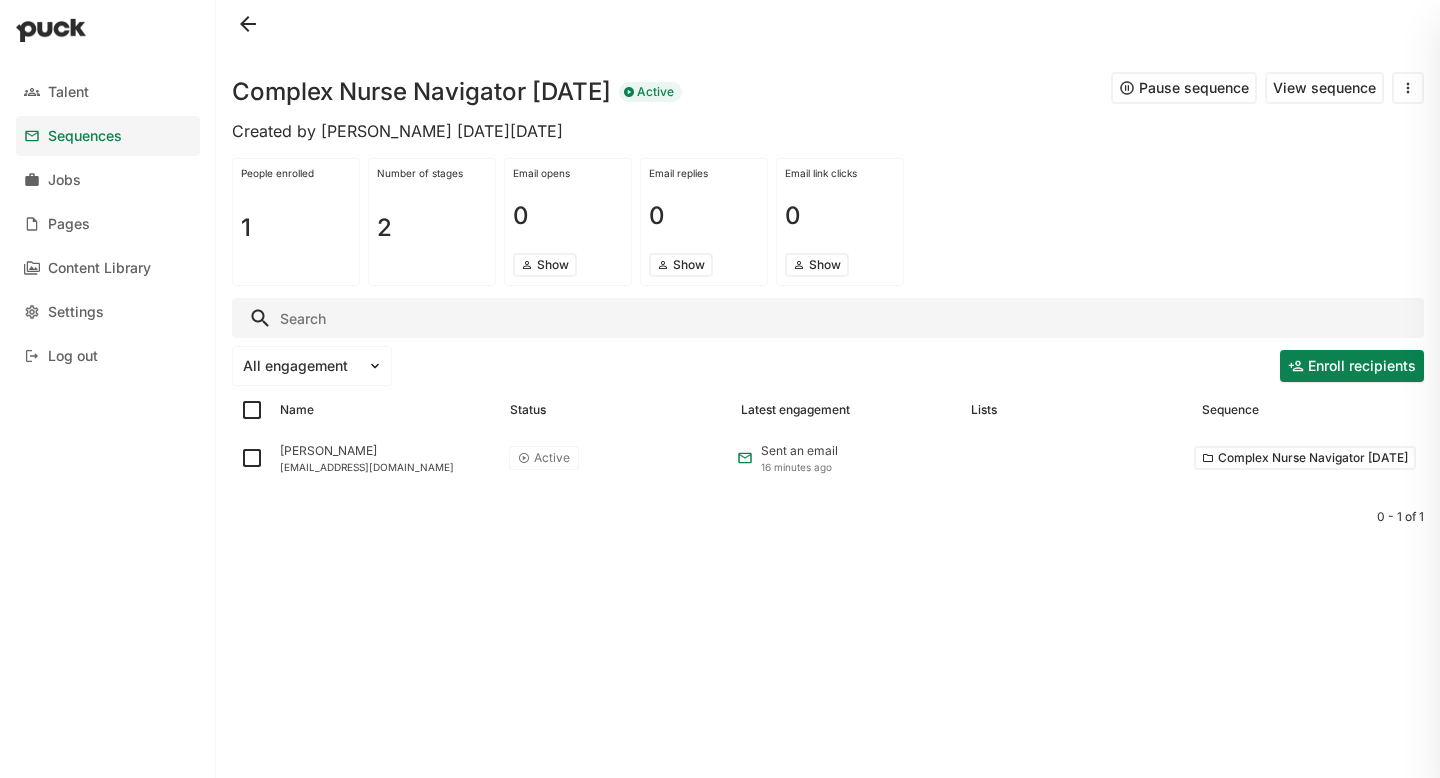 click on "View sequence" at bounding box center (1324, 88) 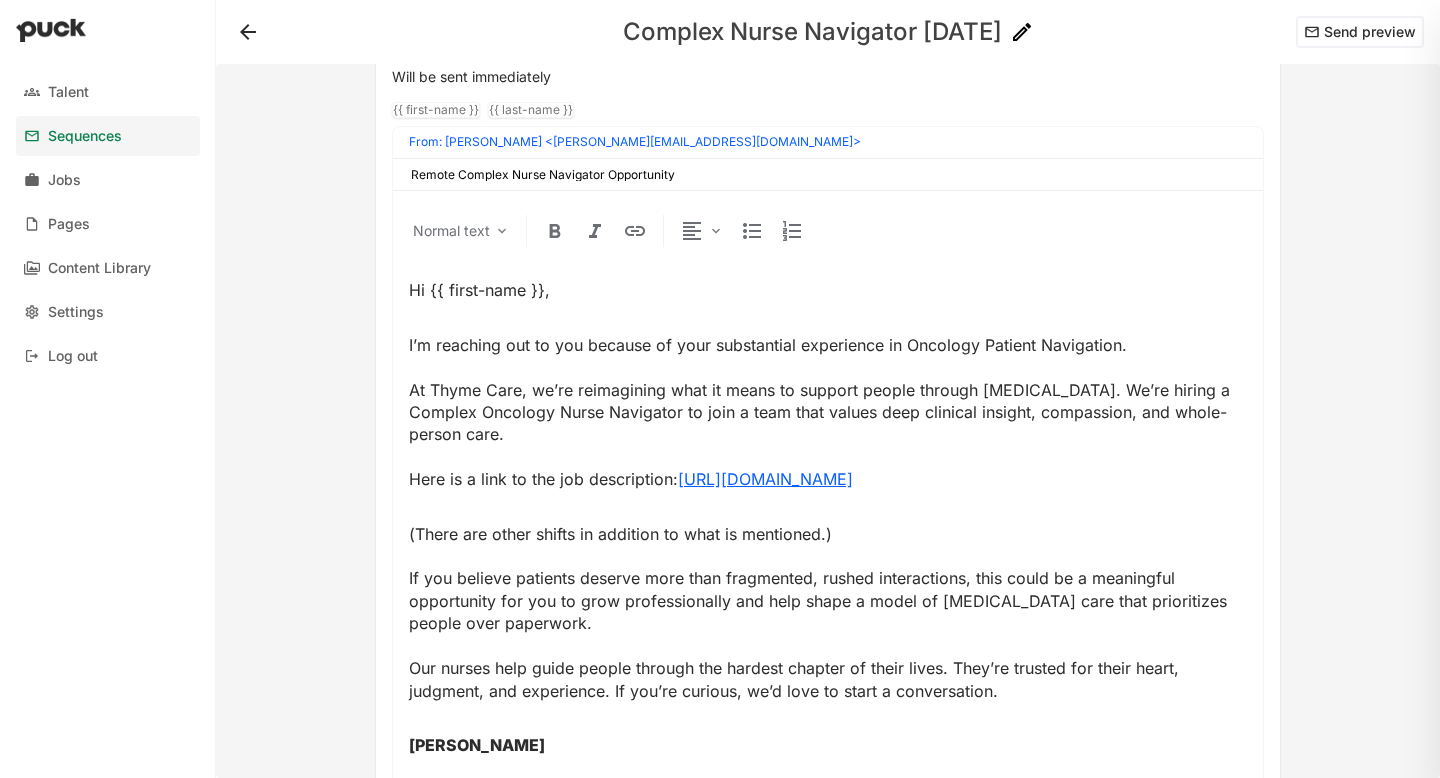scroll, scrollTop: 0, scrollLeft: 0, axis: both 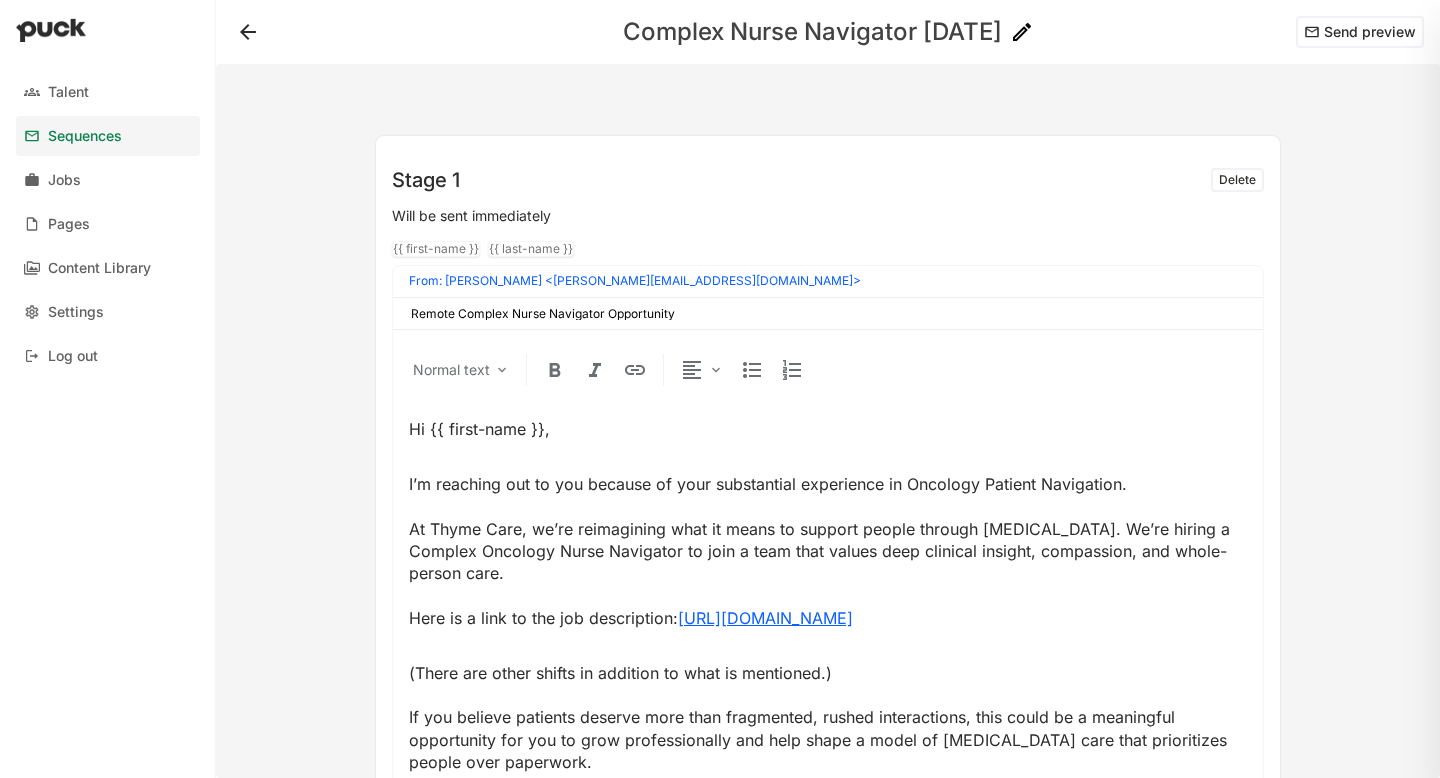 click at bounding box center (248, 32) 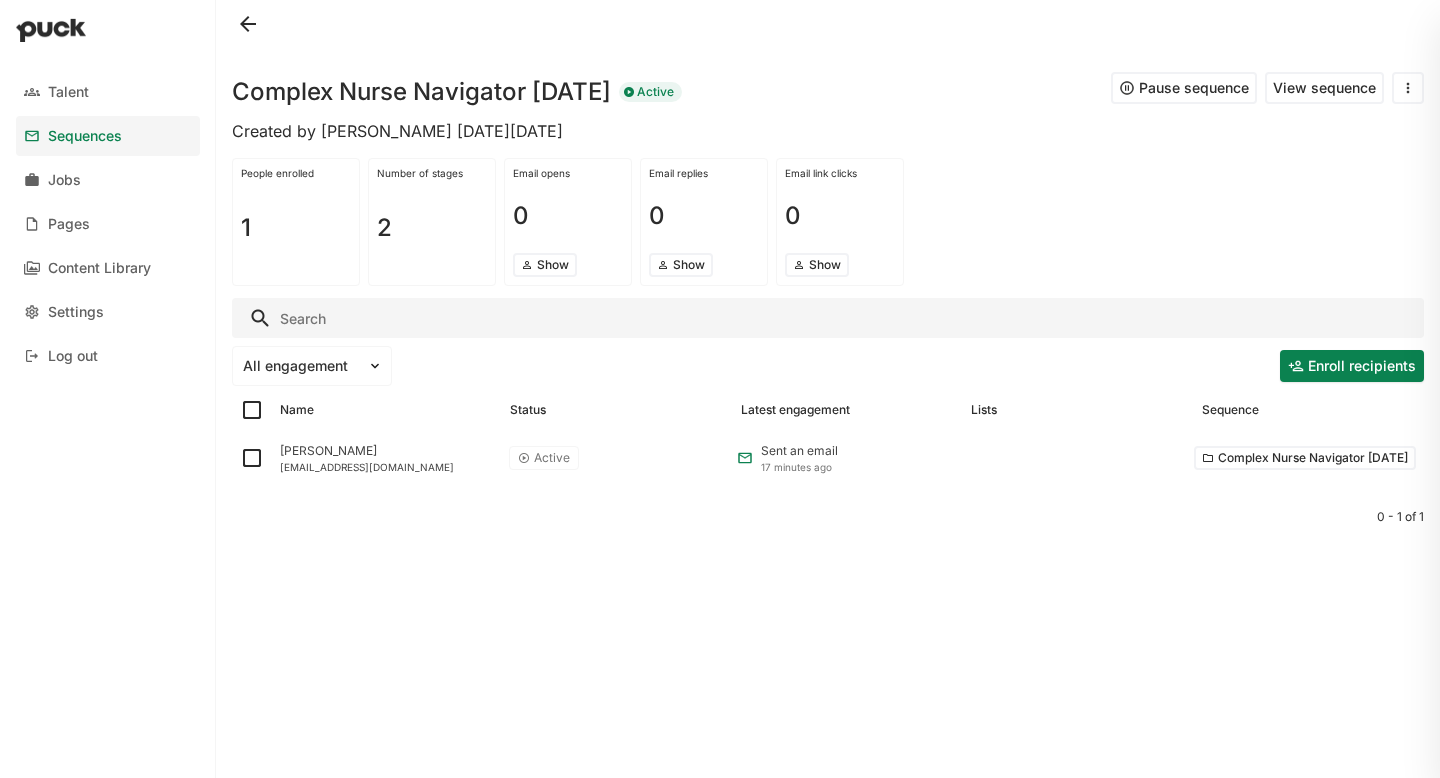 click at bounding box center (248, 24) 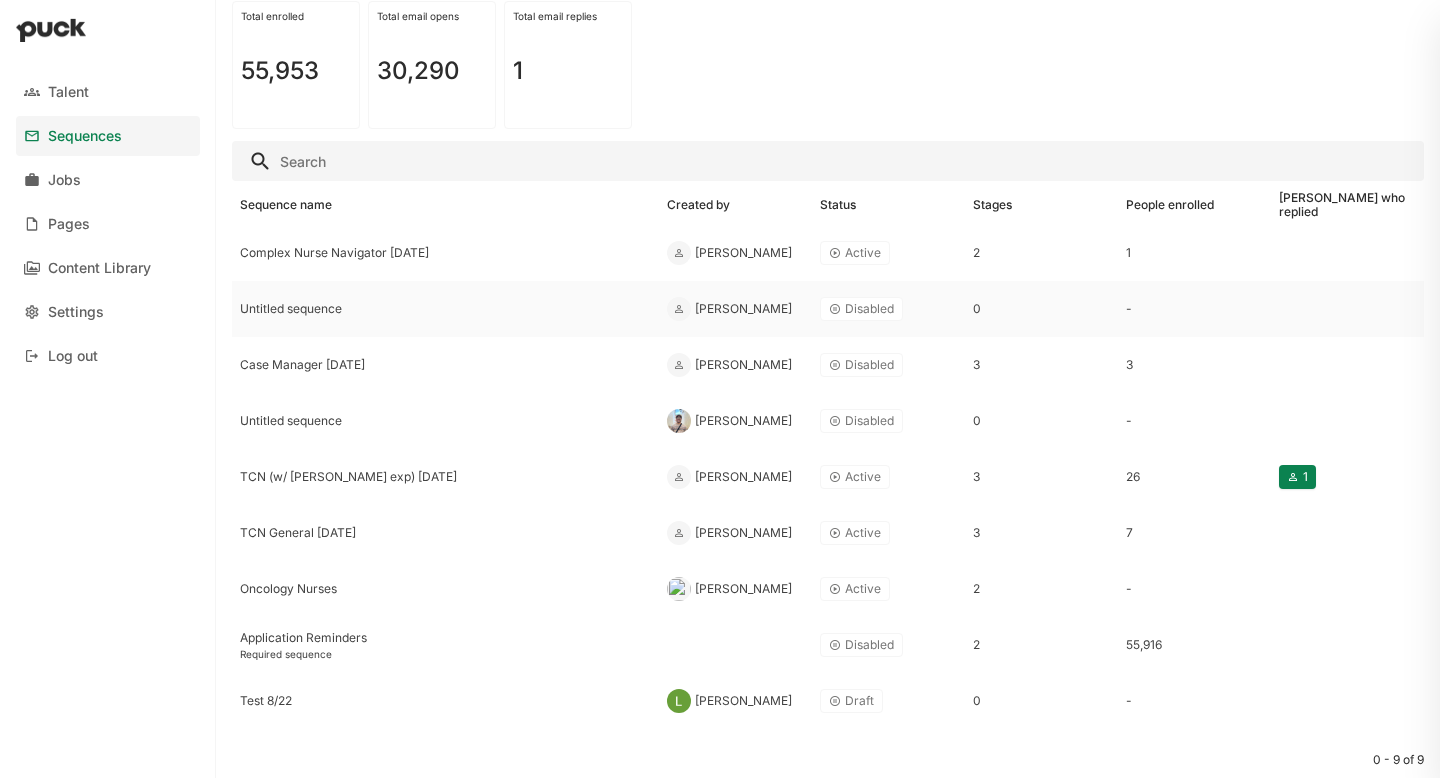 scroll, scrollTop: 167, scrollLeft: 0, axis: vertical 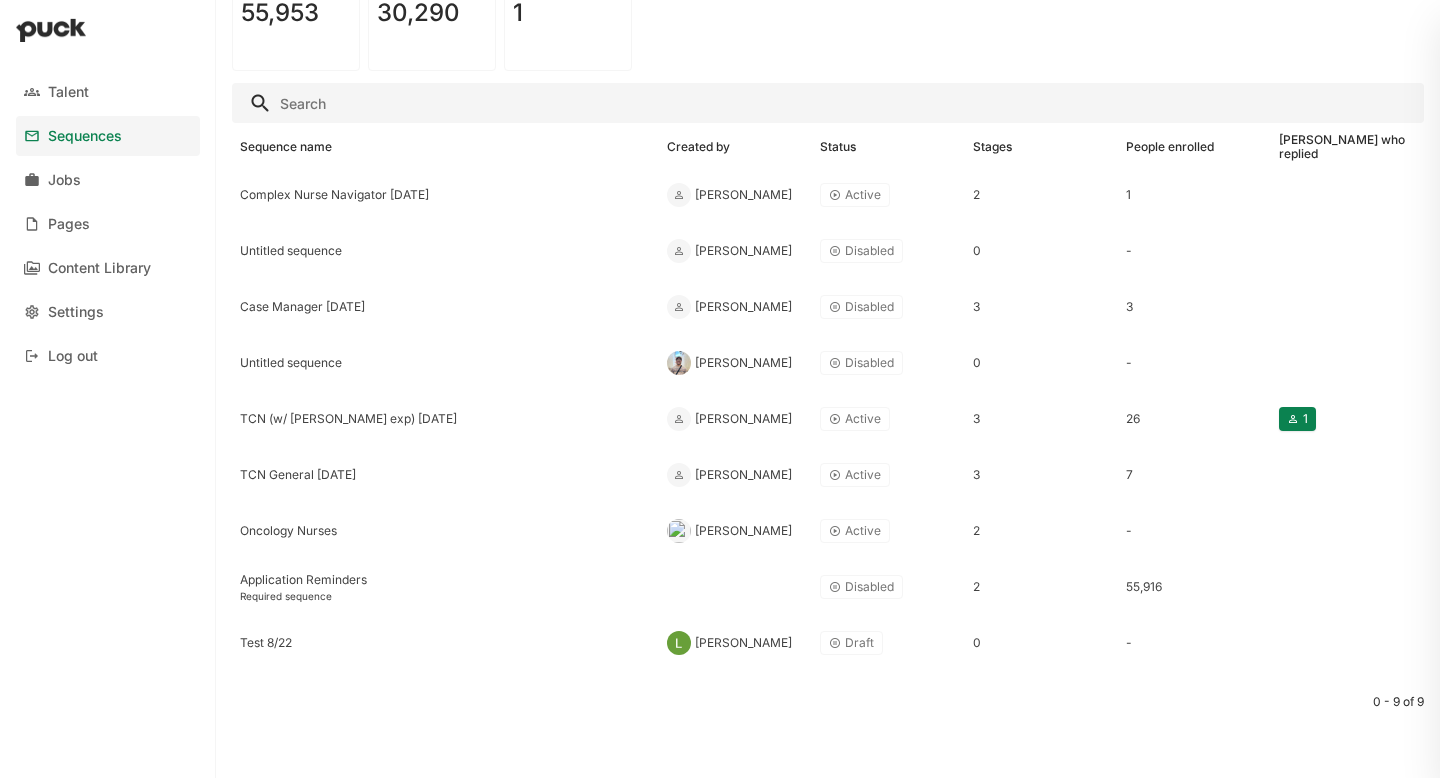 click at bounding box center [51, 30] 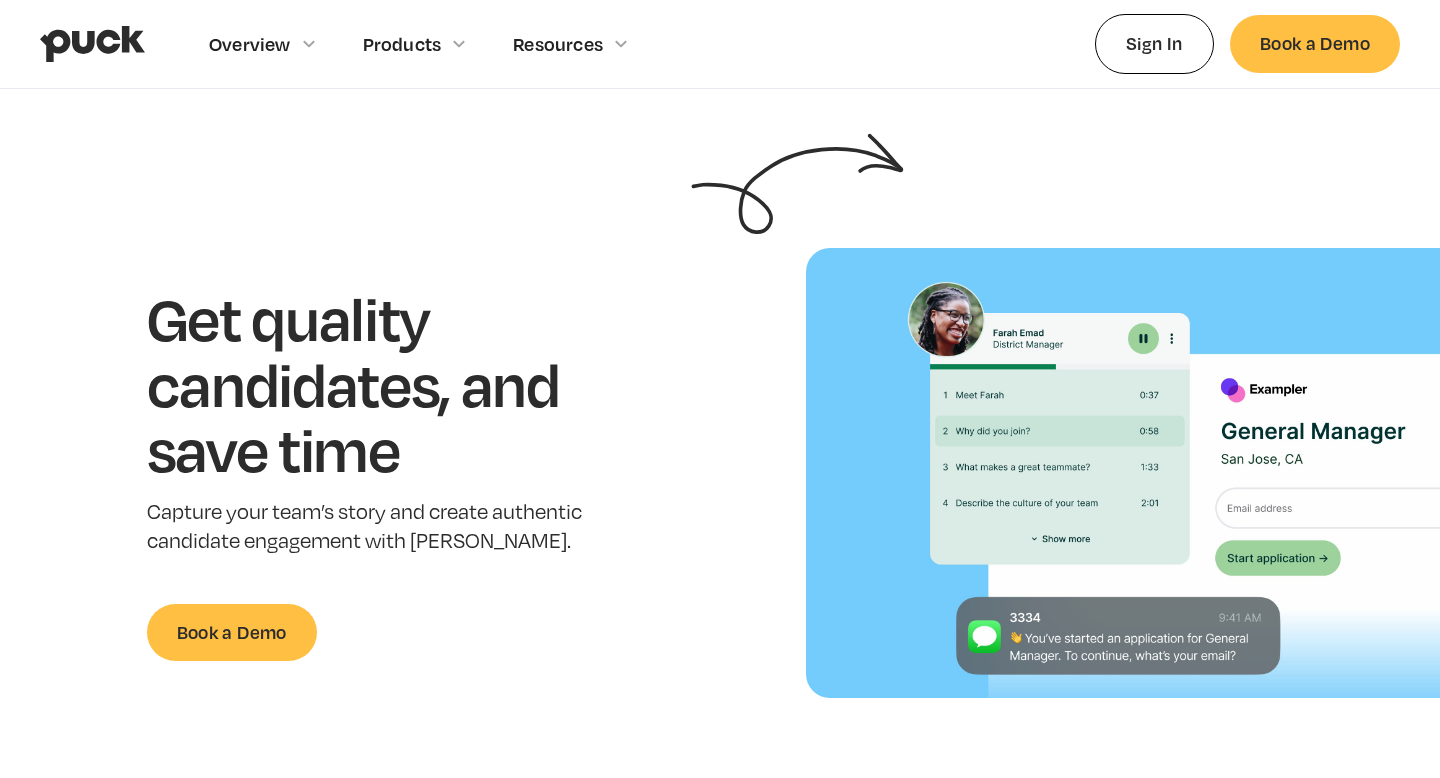 scroll, scrollTop: 0, scrollLeft: 0, axis: both 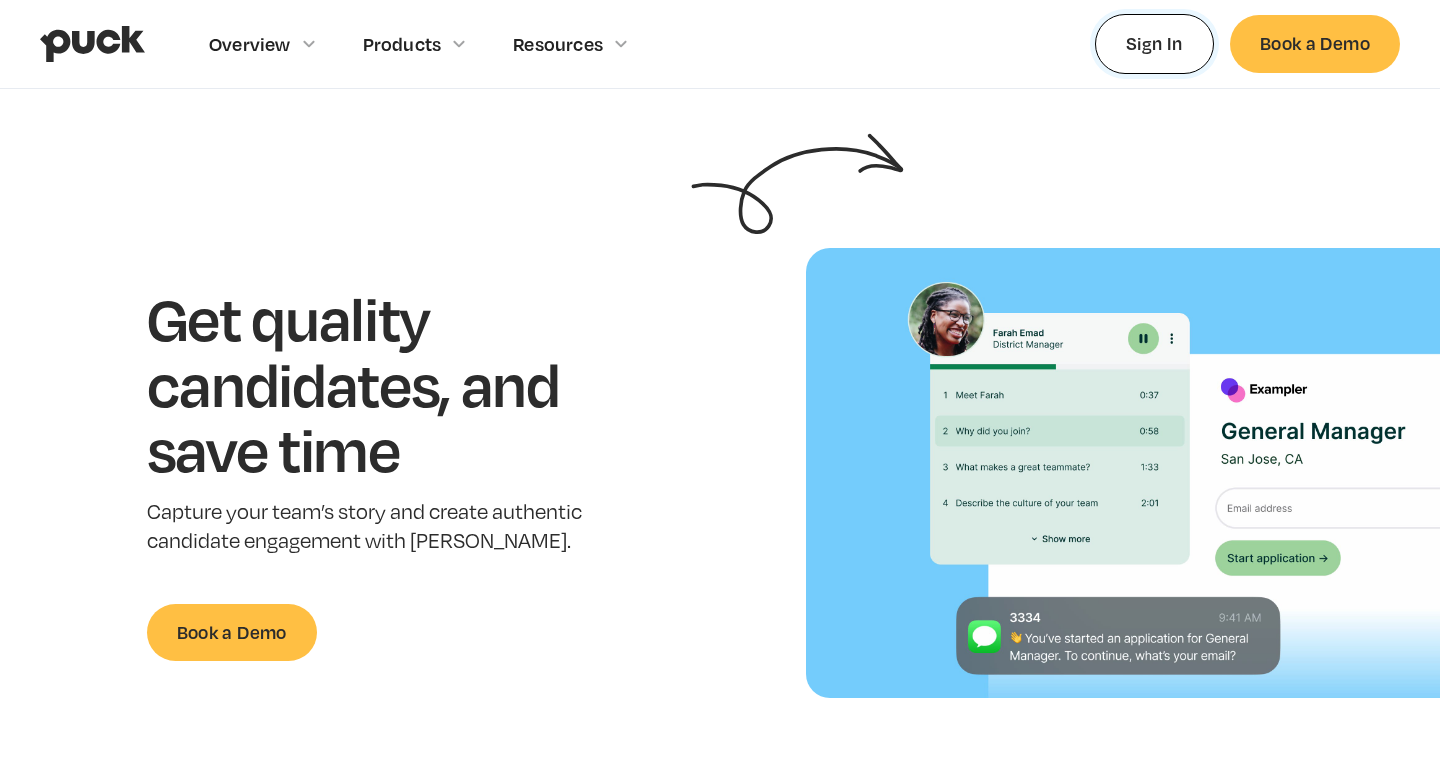 click on "Sign In" at bounding box center [1154, 43] 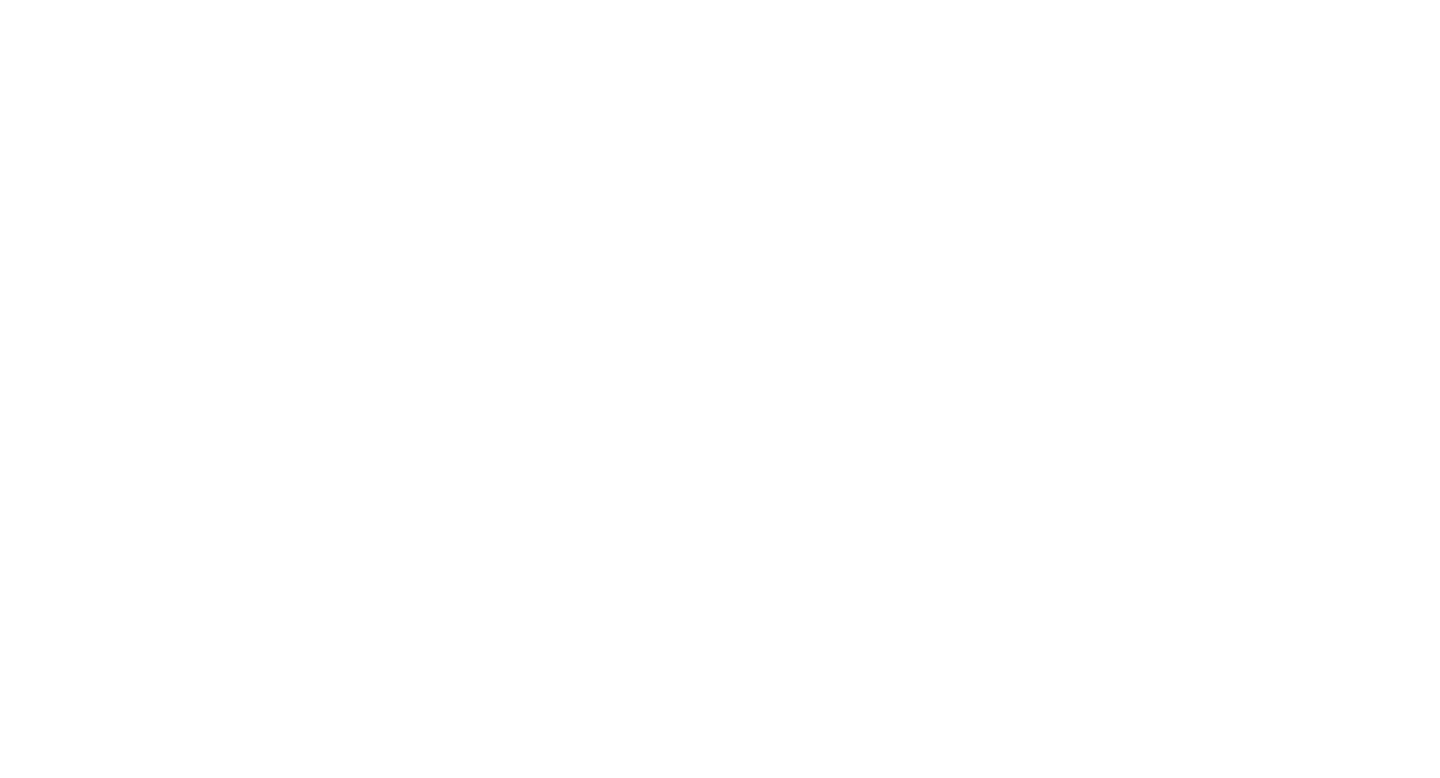 scroll, scrollTop: 0, scrollLeft: 0, axis: both 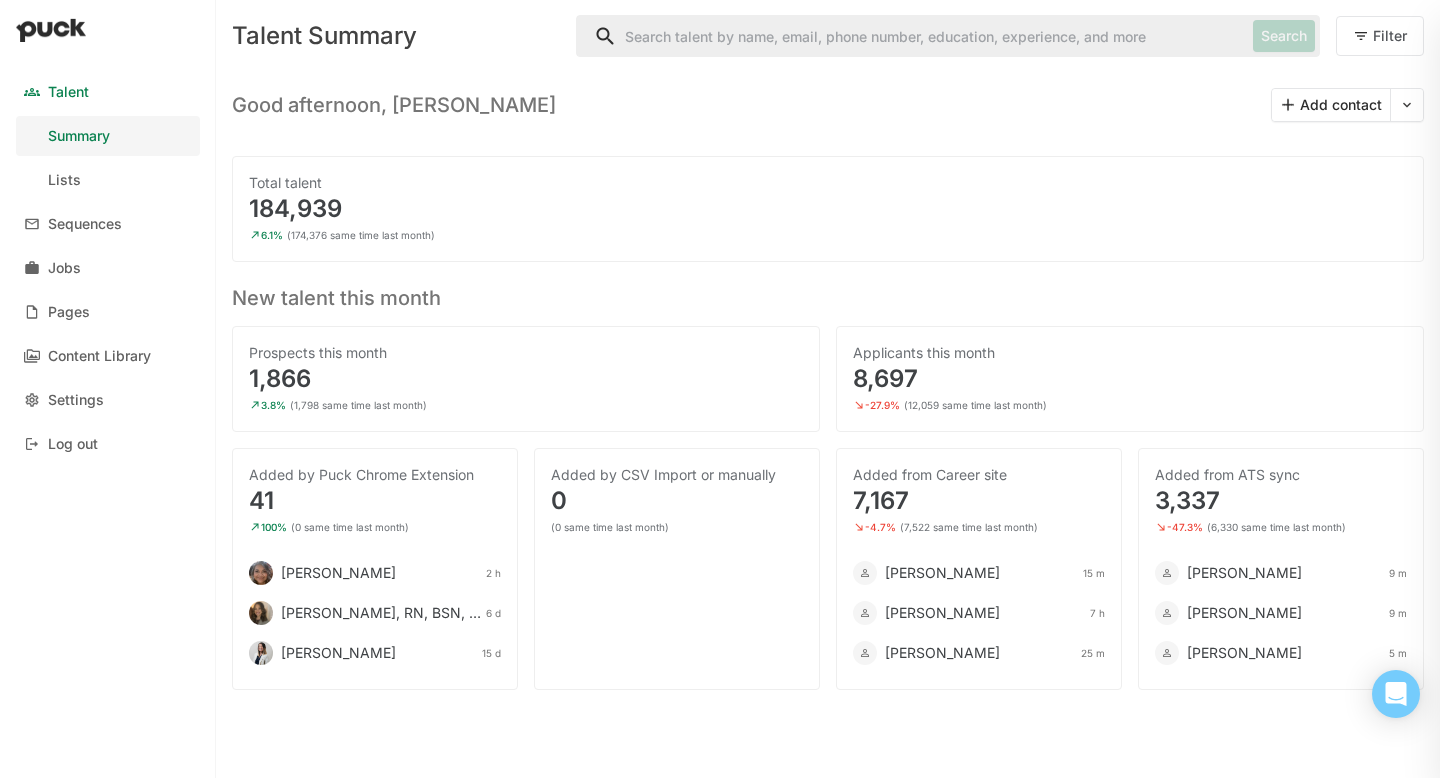 click at bounding box center [911, 36] 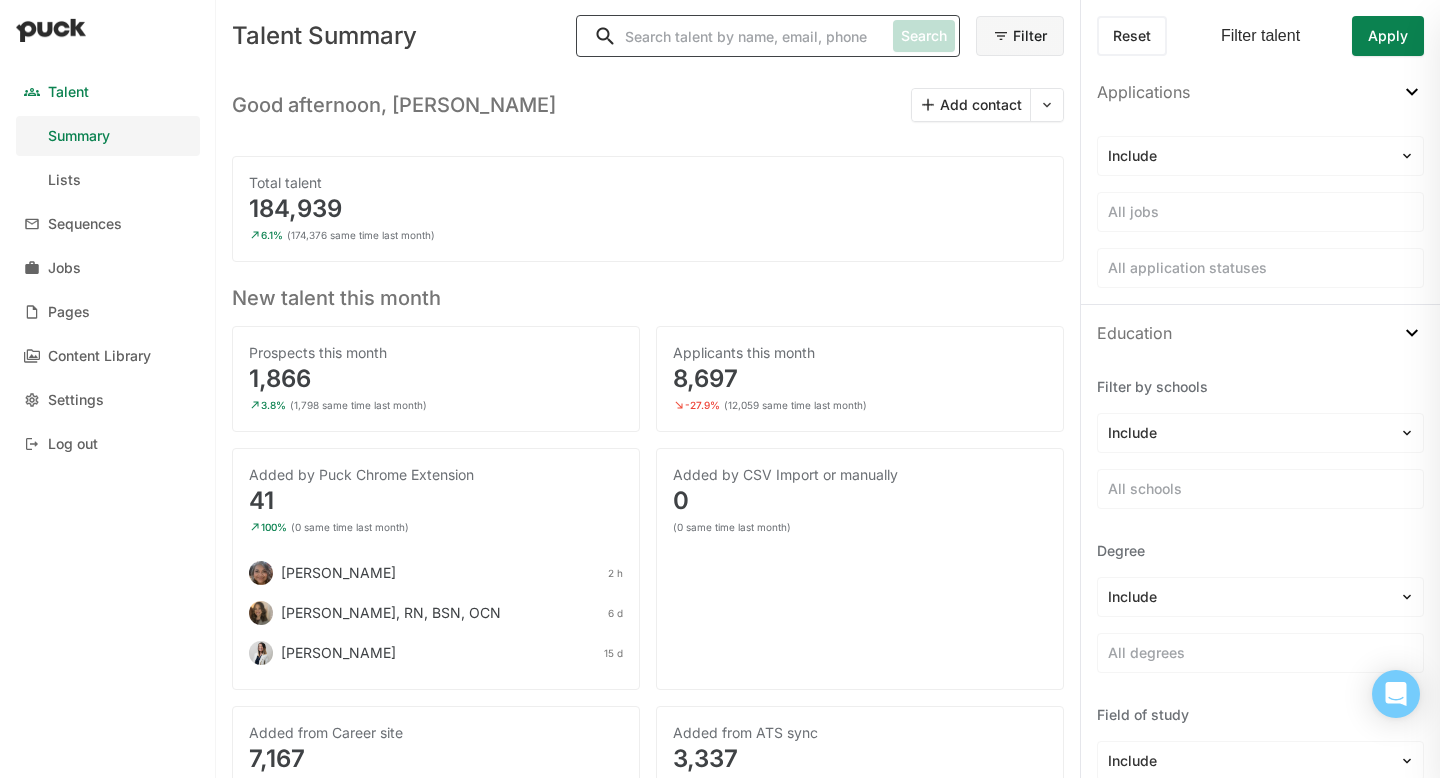 click at bounding box center (731, 36) 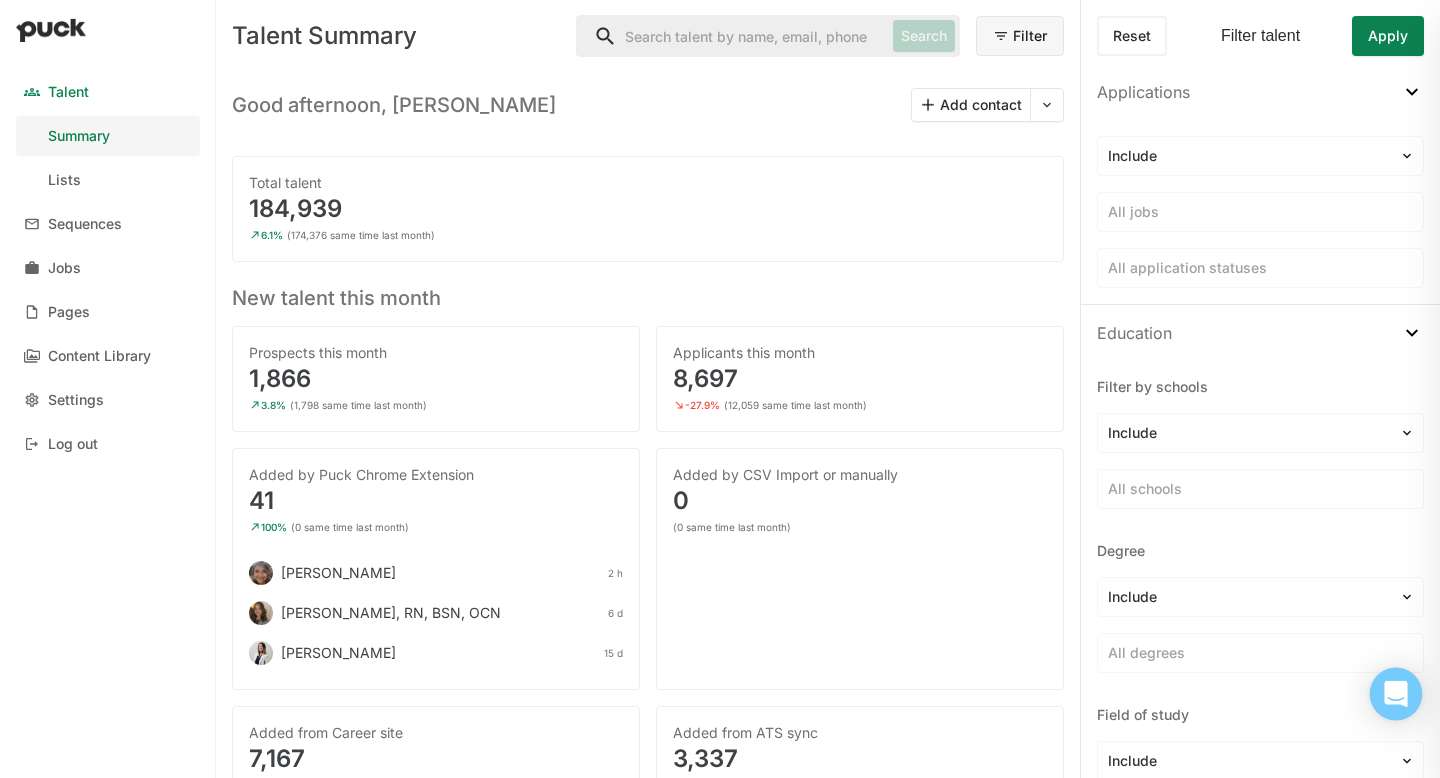 click 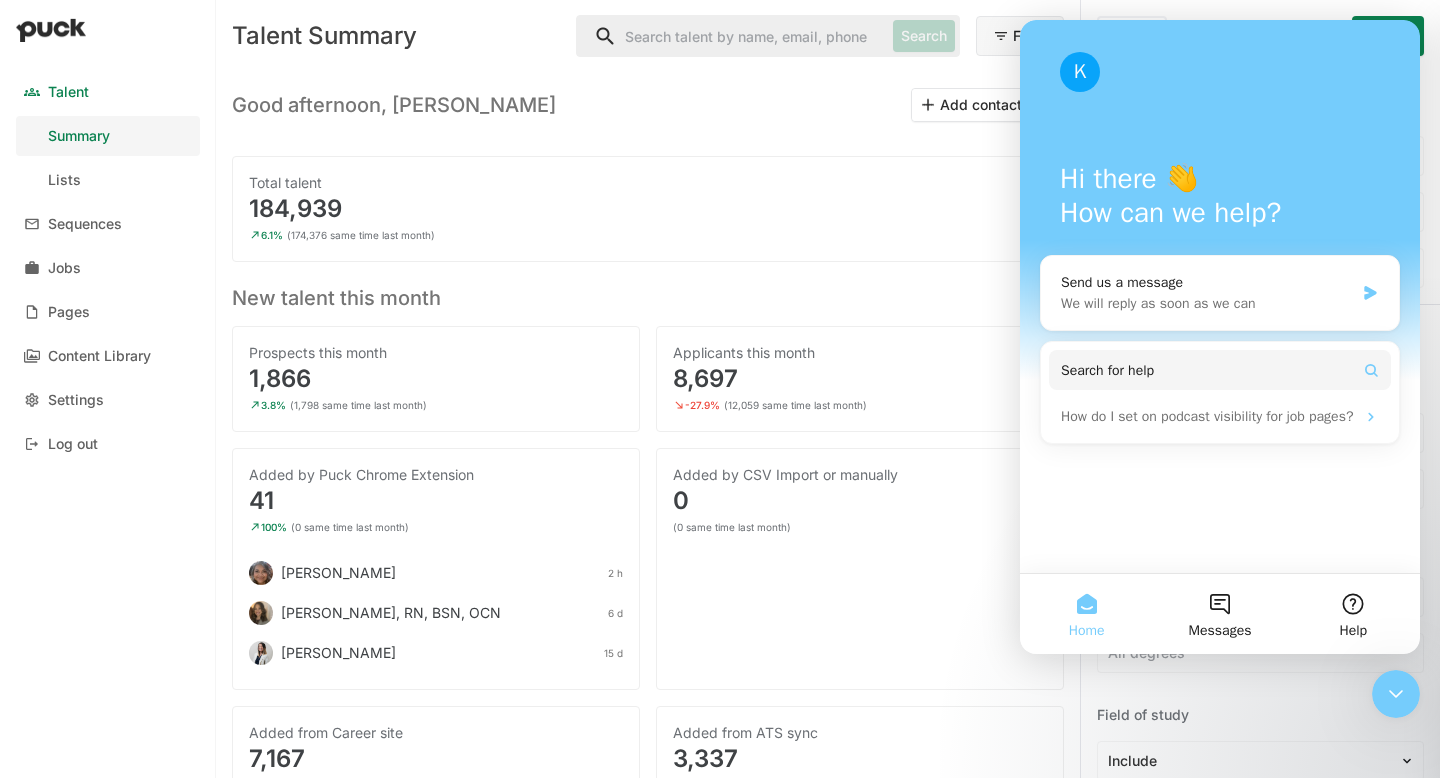 scroll, scrollTop: 0, scrollLeft: 0, axis: both 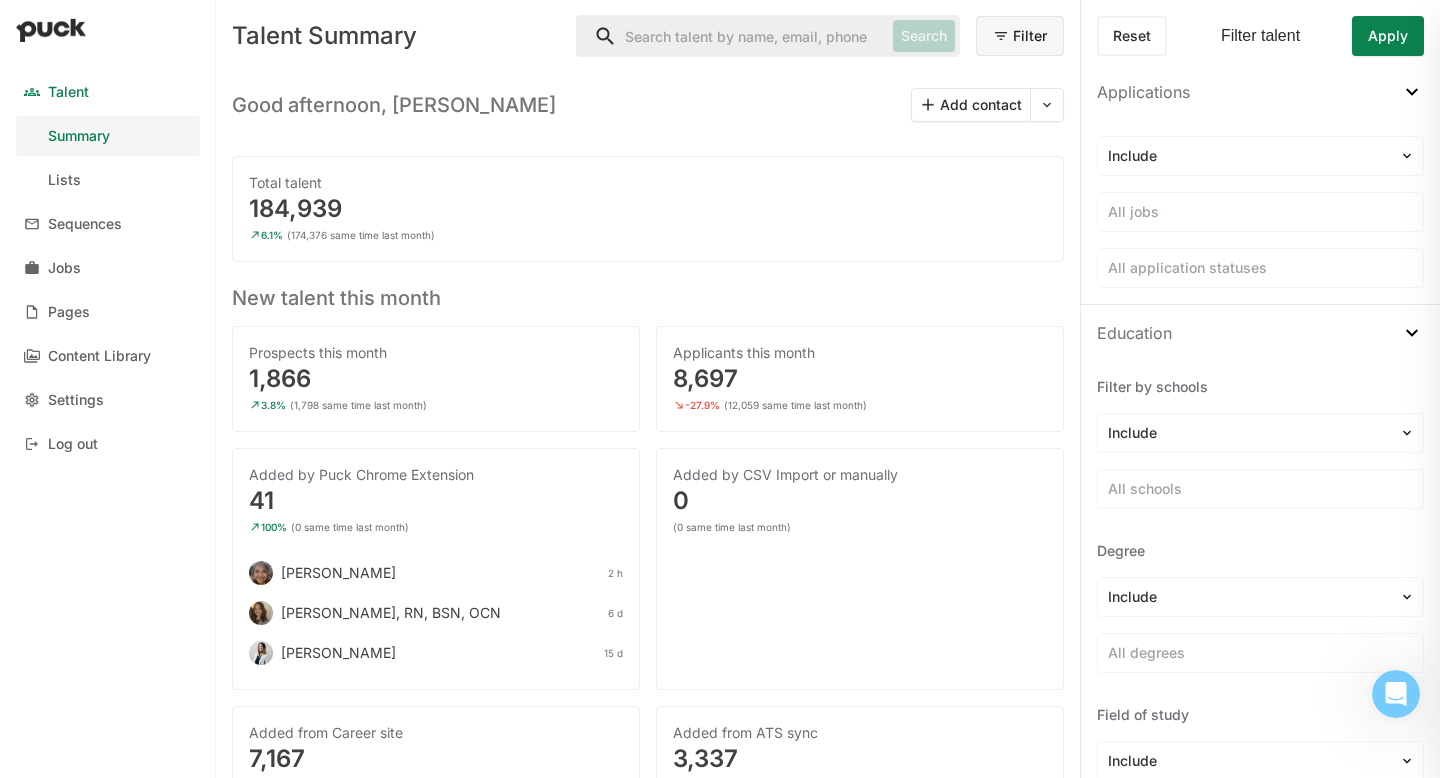 click at bounding box center (51, 30) 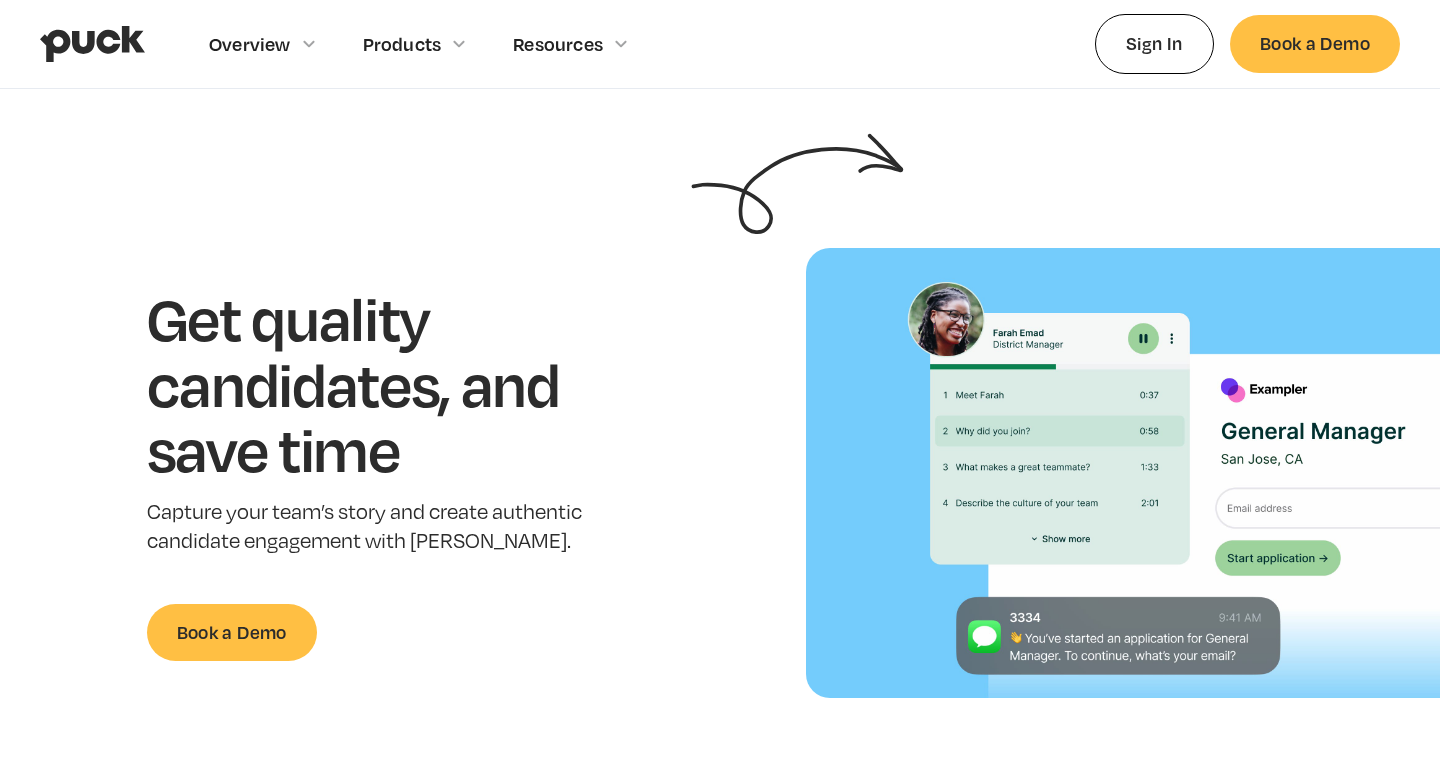 scroll, scrollTop: 0, scrollLeft: 0, axis: both 